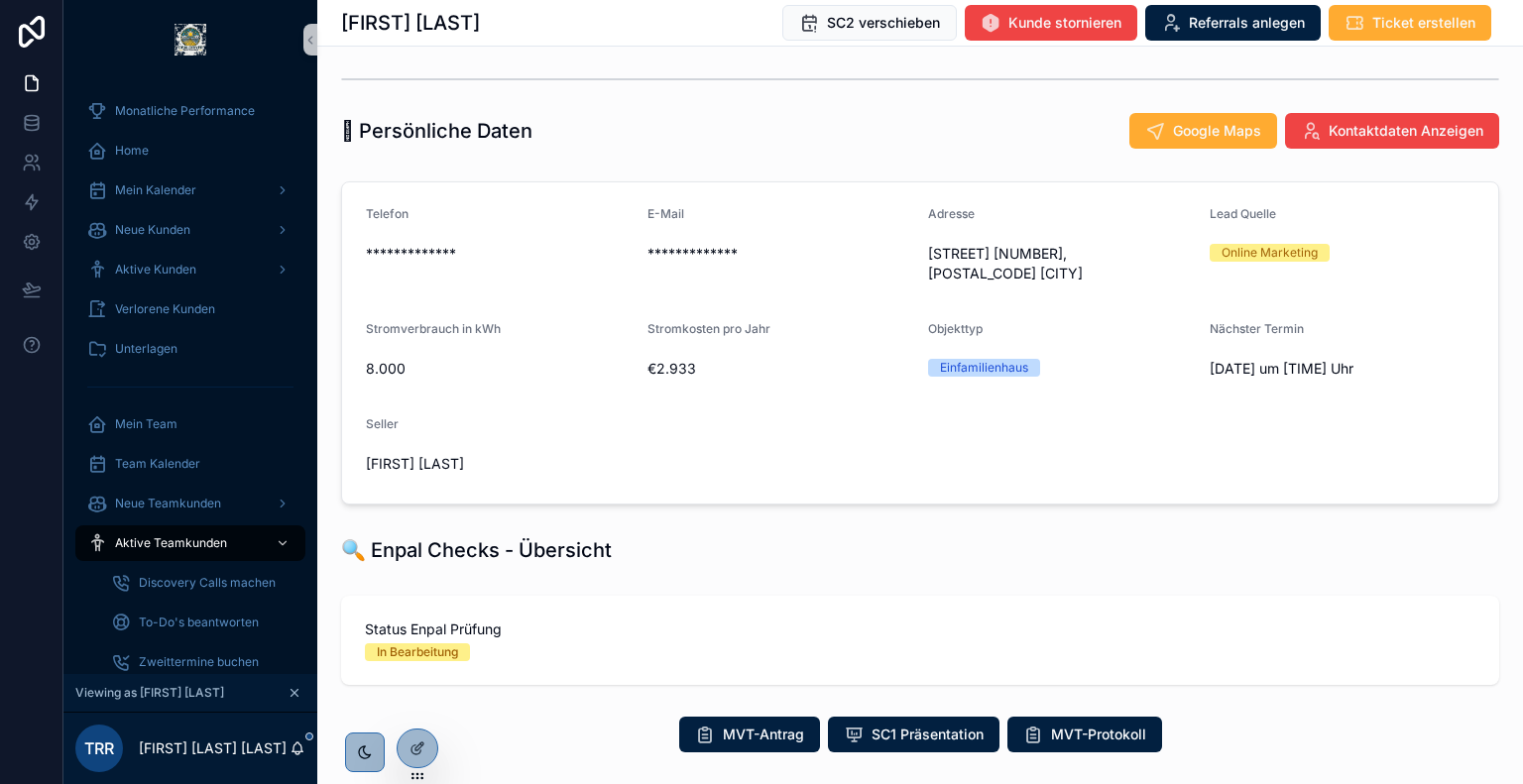 scroll, scrollTop: 0, scrollLeft: 0, axis: both 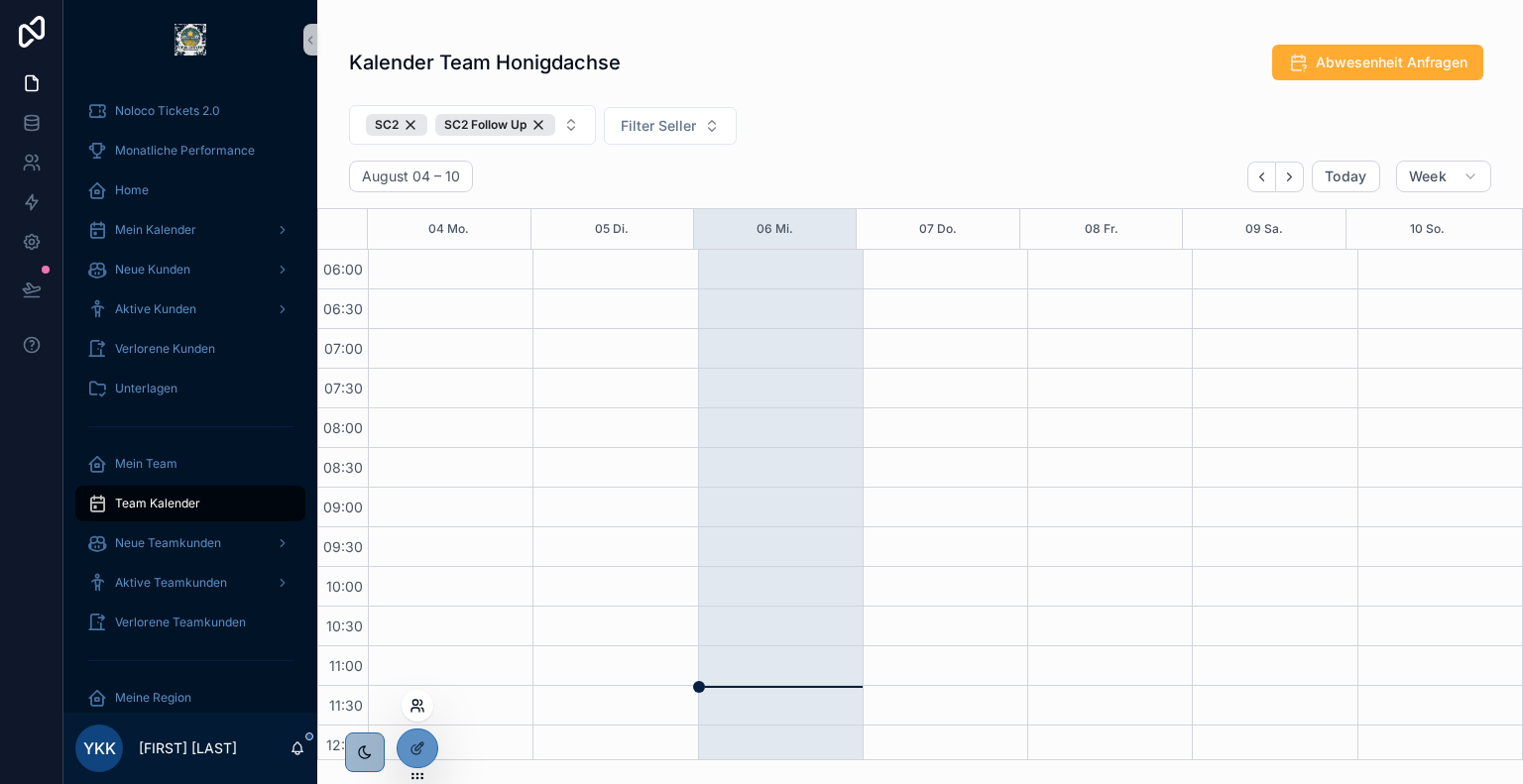 click 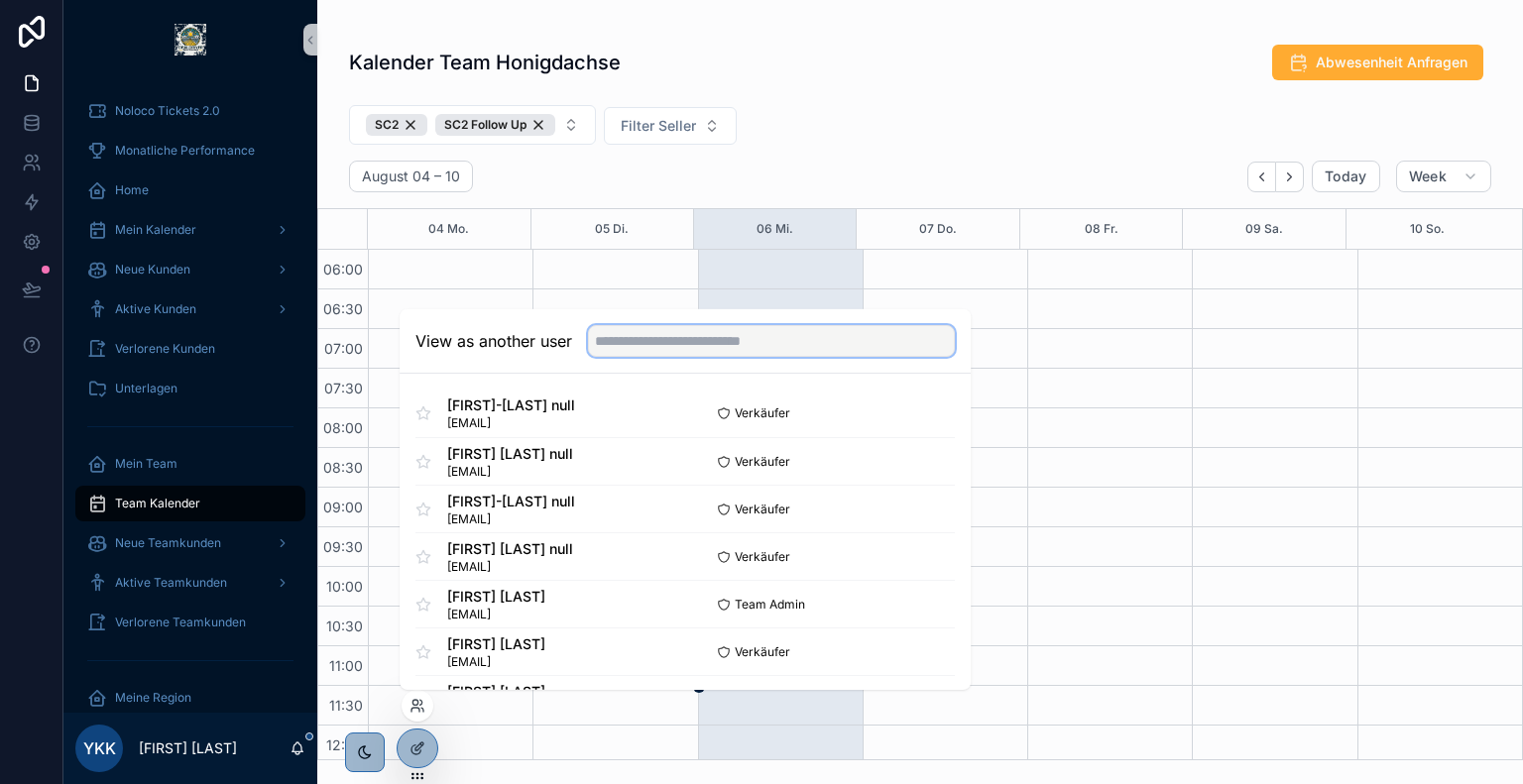 click at bounding box center (771, 341) 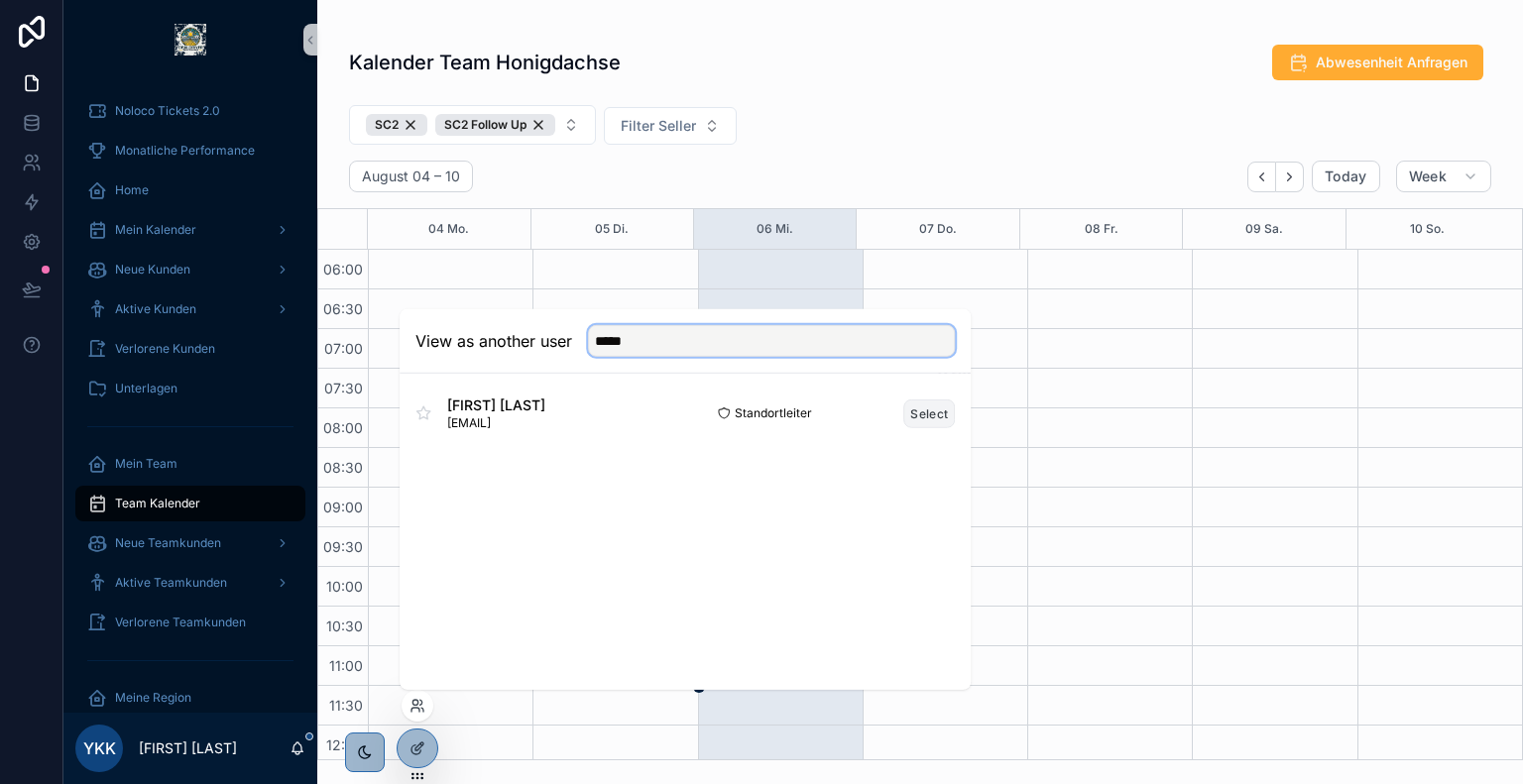 type on "*****" 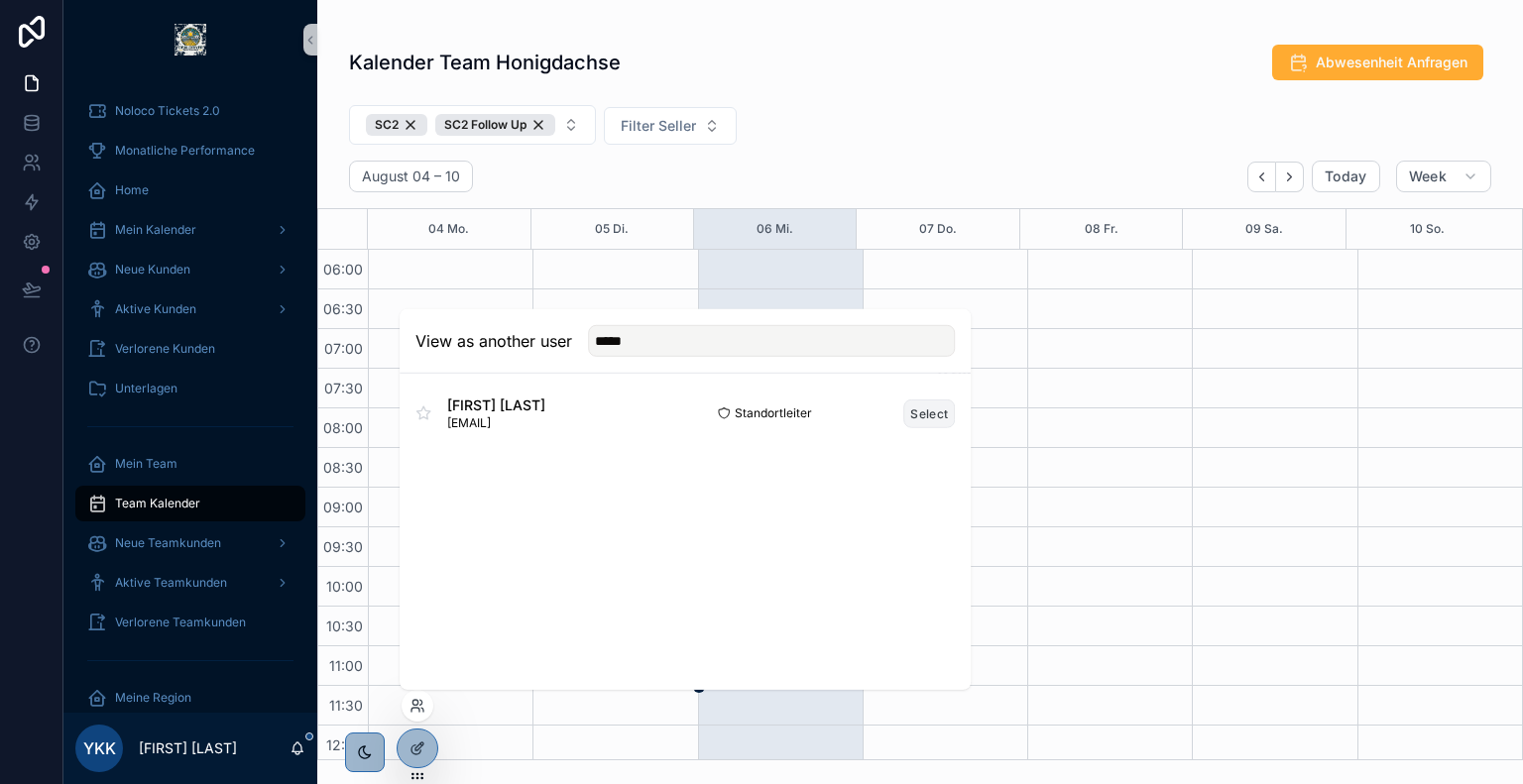 click on "Select" at bounding box center [929, 412] 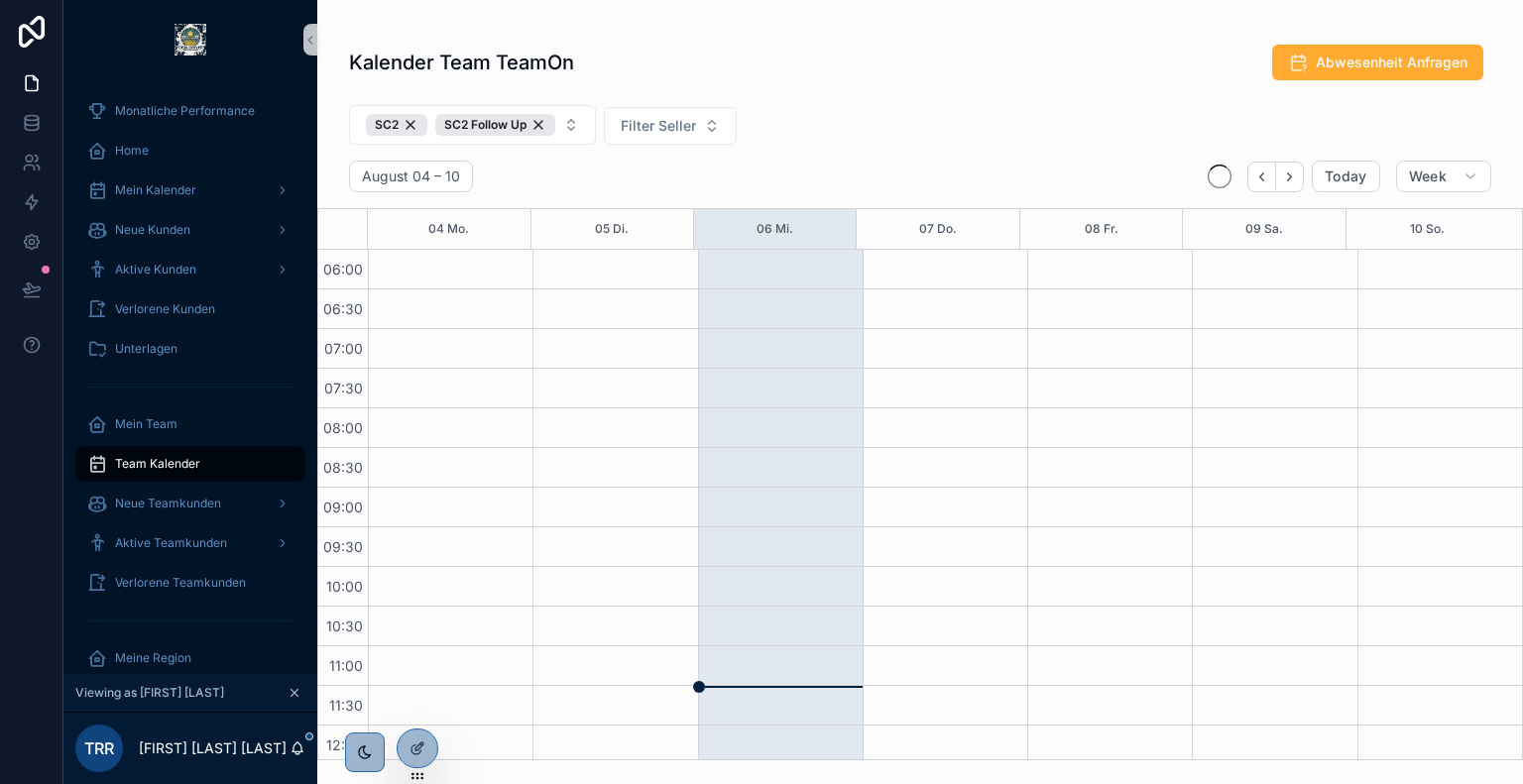 scroll, scrollTop: 0, scrollLeft: 0, axis: both 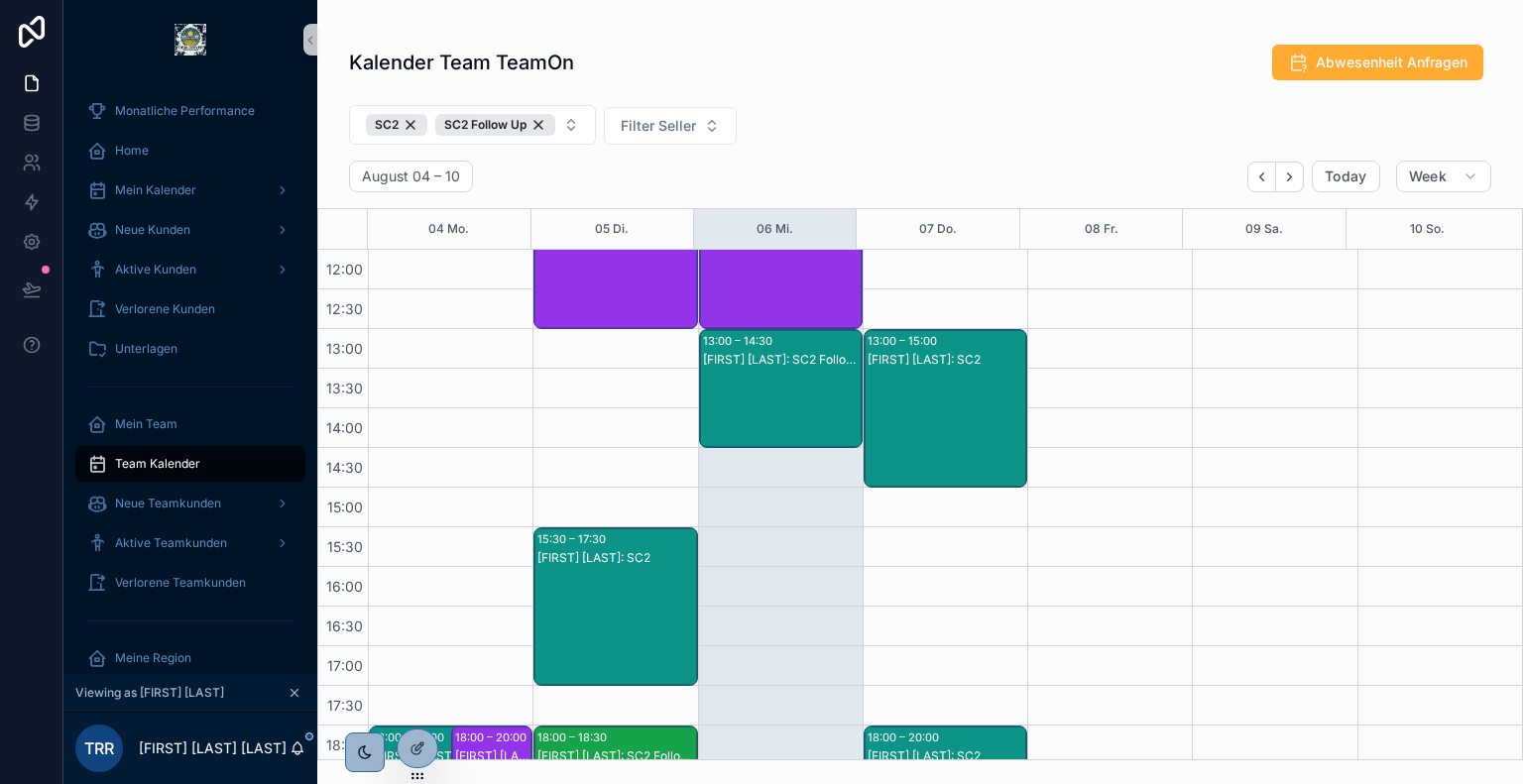 click on "SC2 SC2 Follow Up Filter Seller" at bounding box center (920, 129) 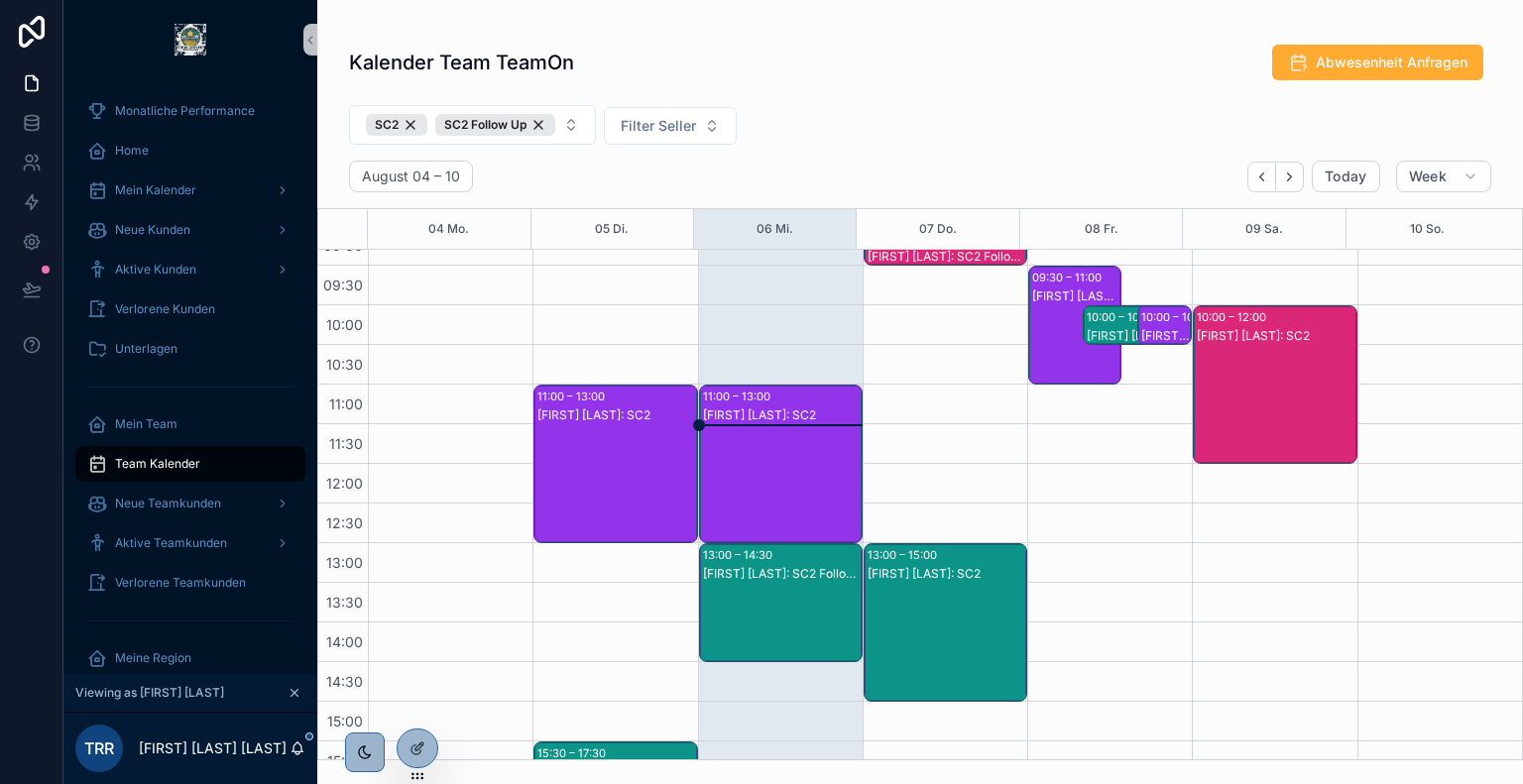 scroll, scrollTop: 258, scrollLeft: 0, axis: vertical 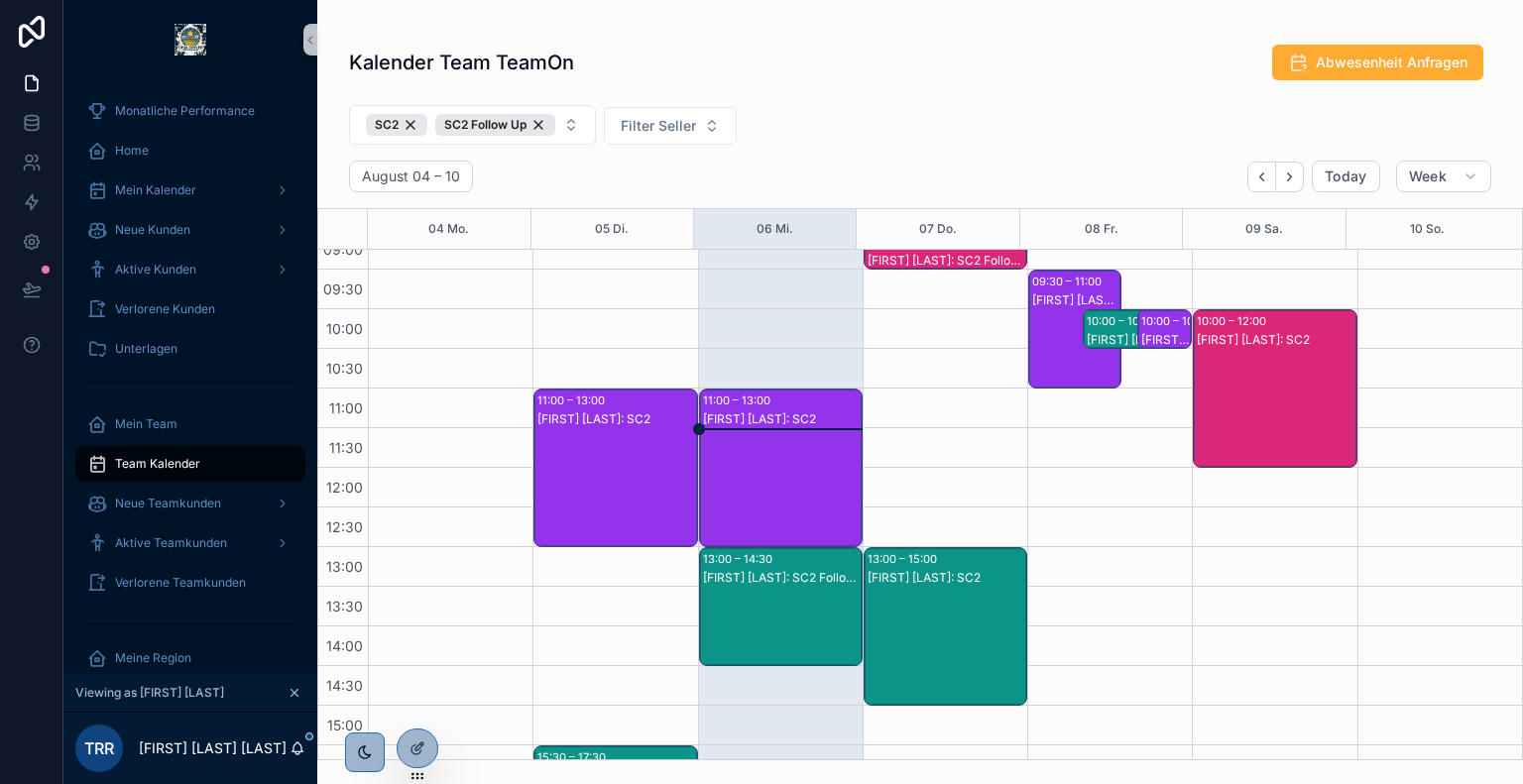click on "[FIRST] [LAST]: SC2" at bounding box center [781, 488] 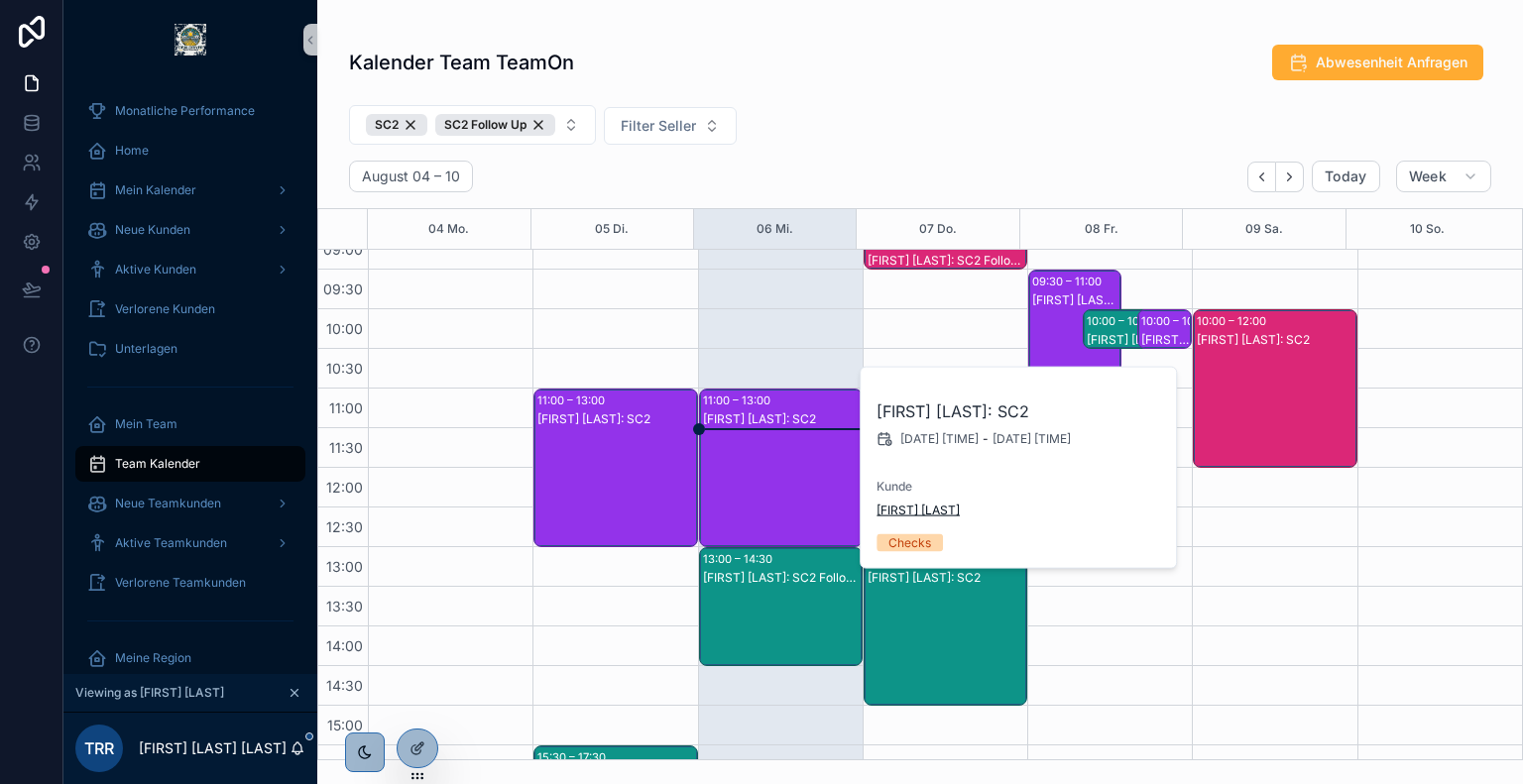 click on "[FIRST] [LAST]" at bounding box center [918, 510] 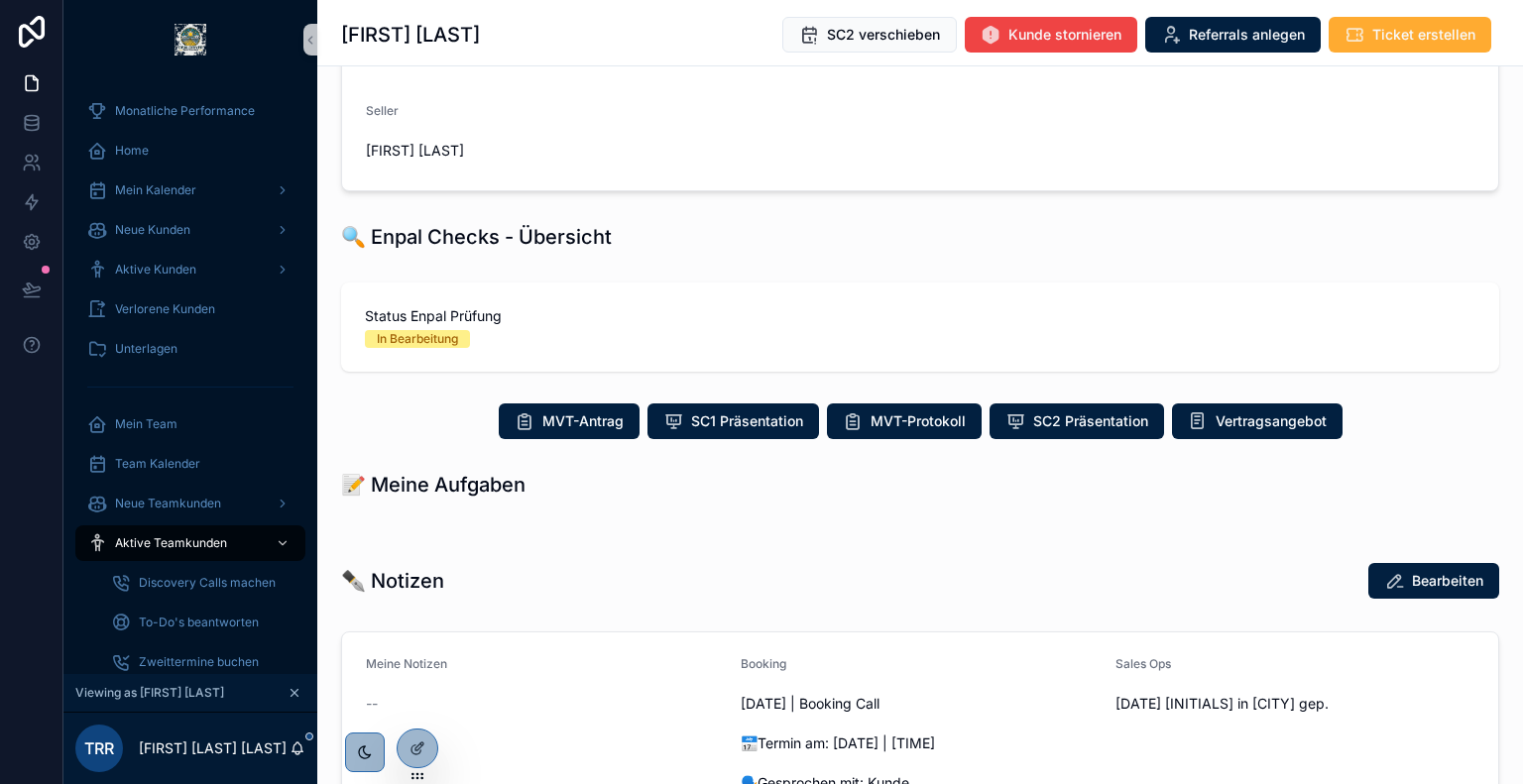 scroll, scrollTop: 300, scrollLeft: 0, axis: vertical 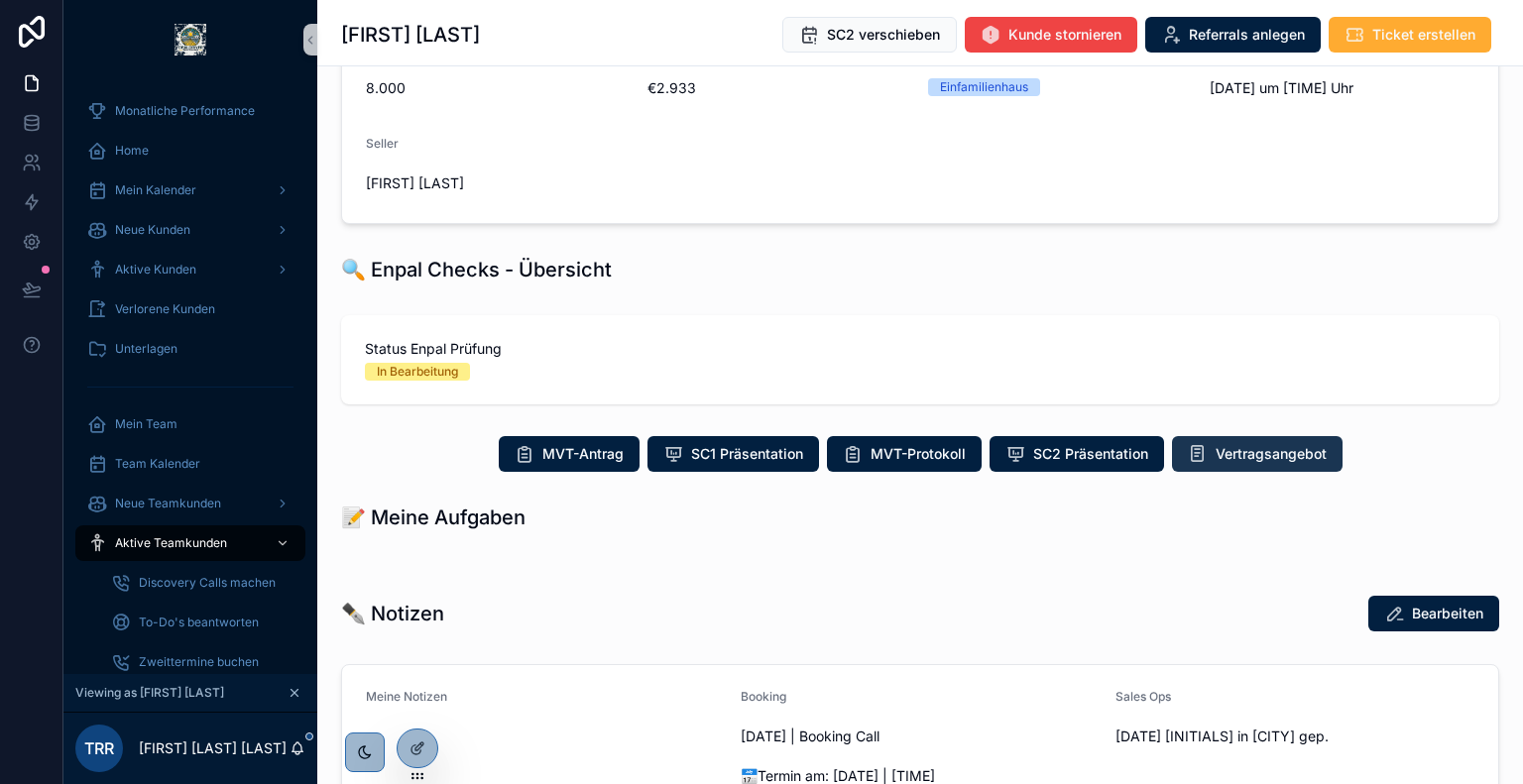 click on "Vertragsangebot" at bounding box center (1271, 454) 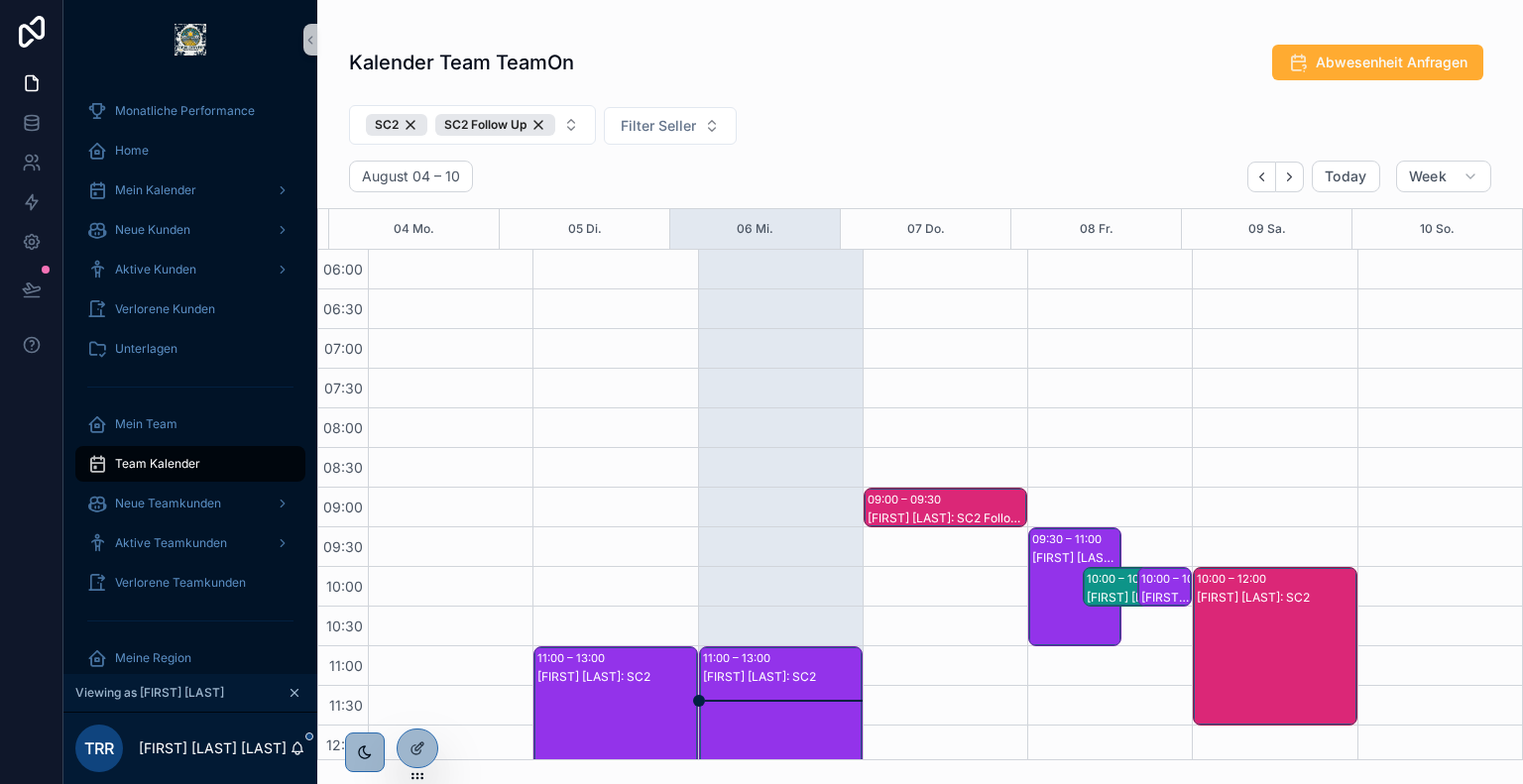 scroll, scrollTop: 0, scrollLeft: 0, axis: both 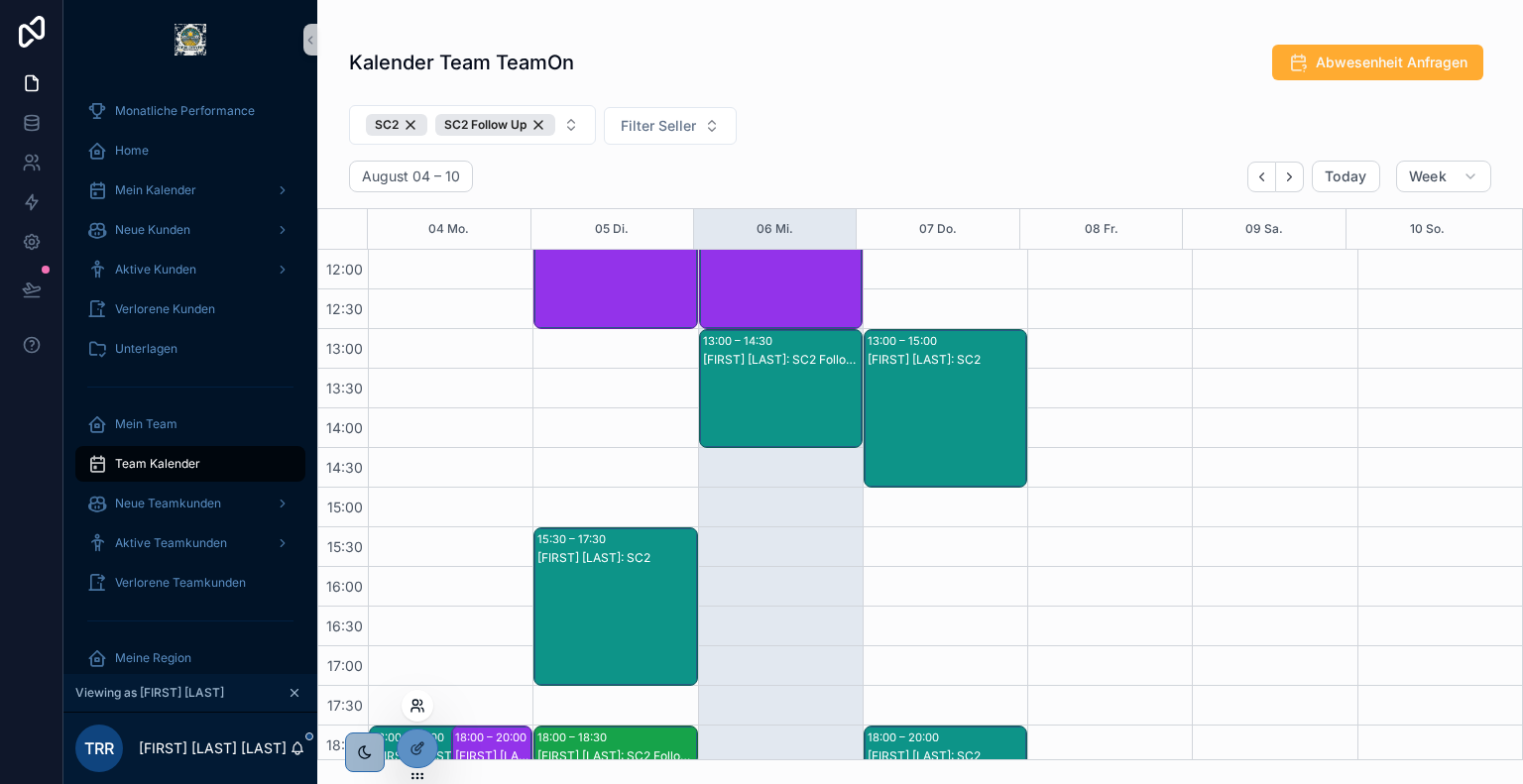 click 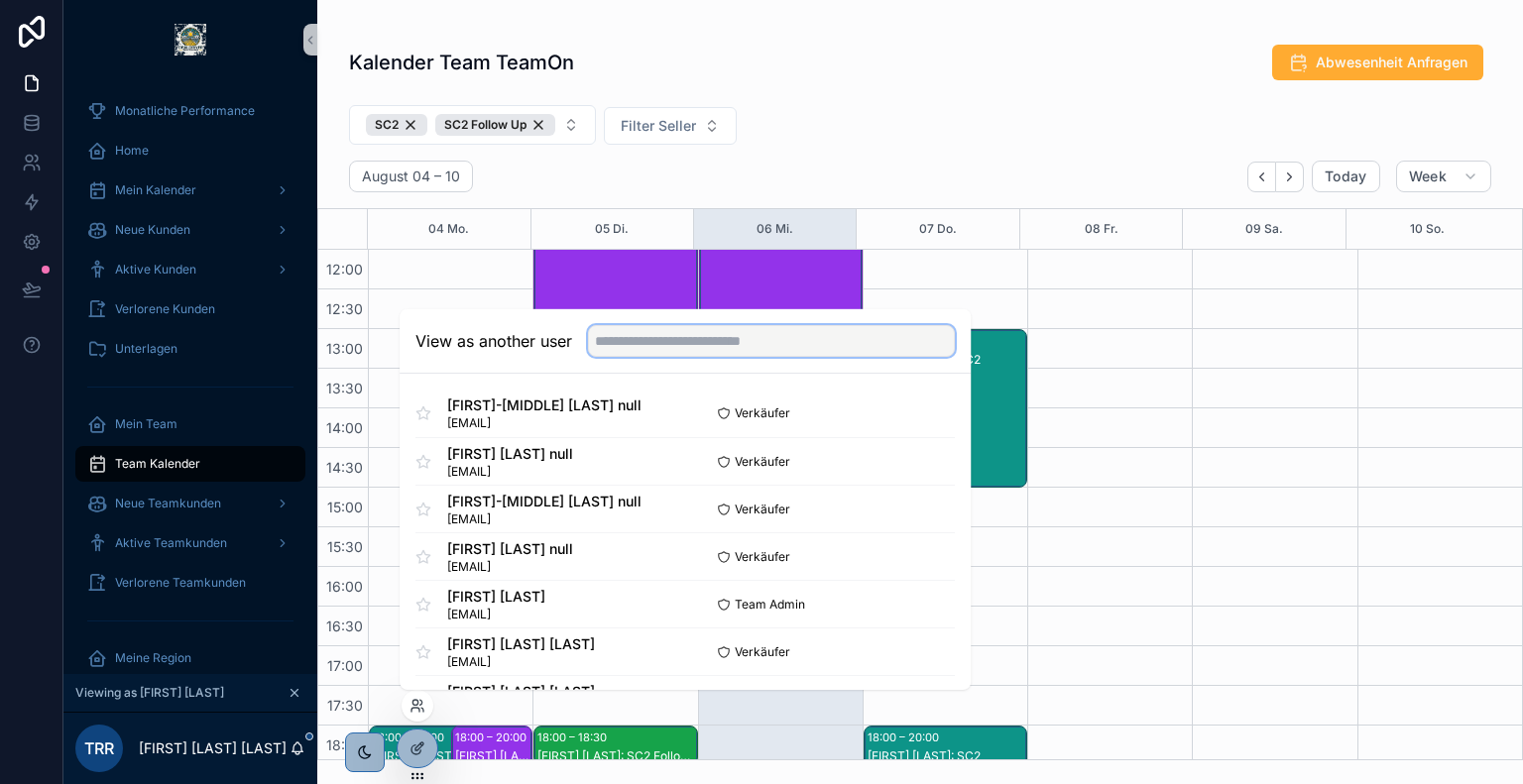 click at bounding box center [771, 341] 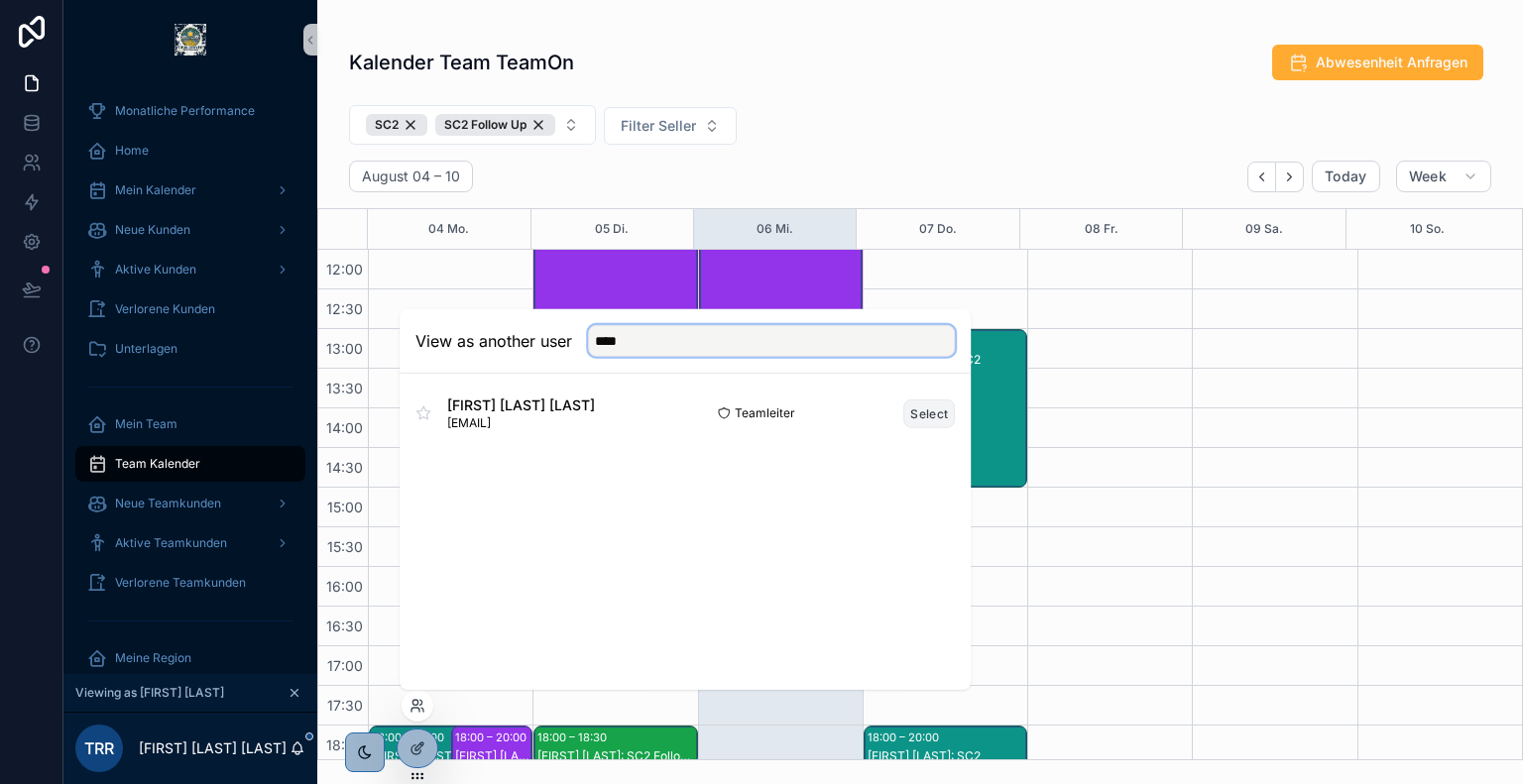 type on "****" 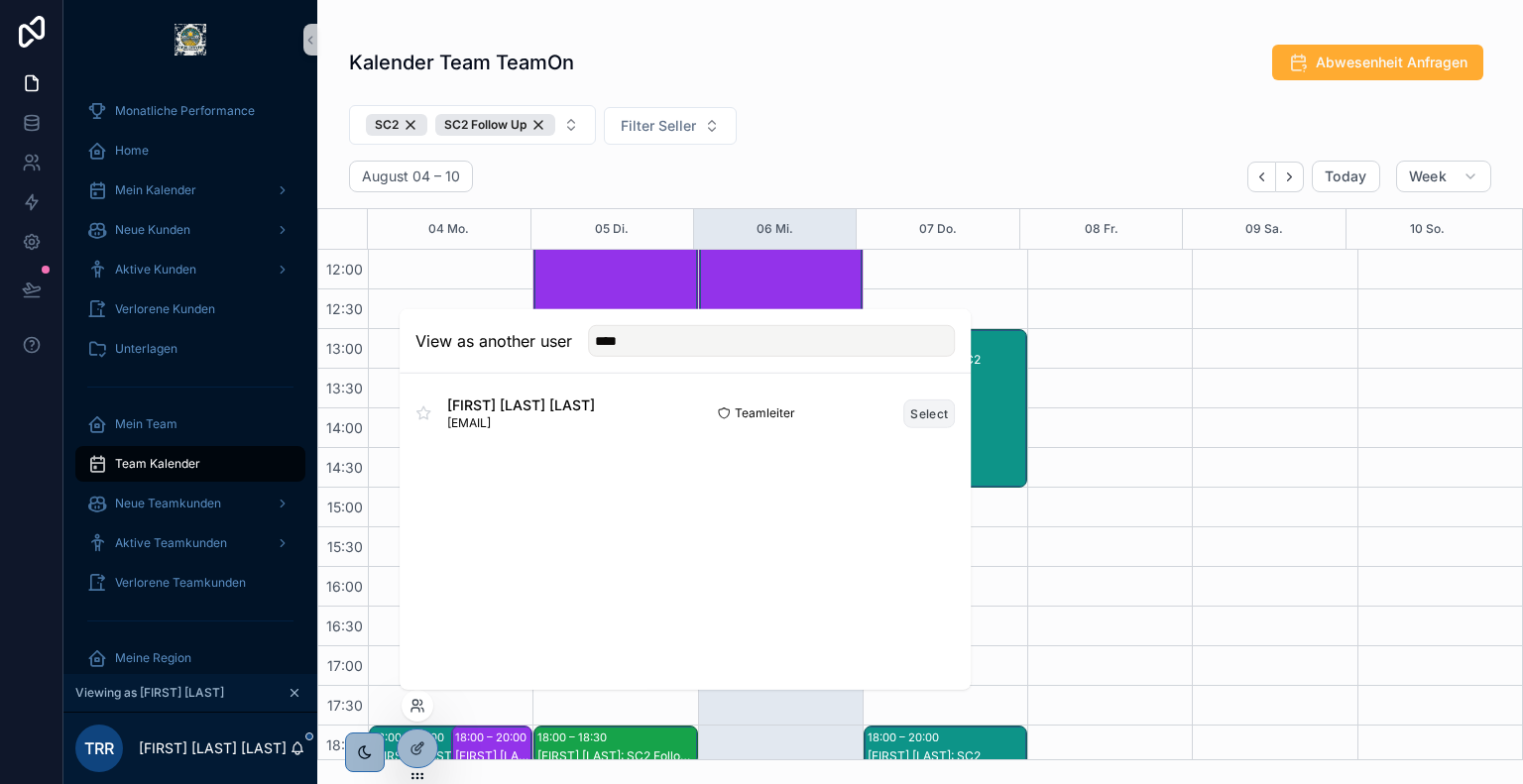 click on "Select" at bounding box center (929, 412) 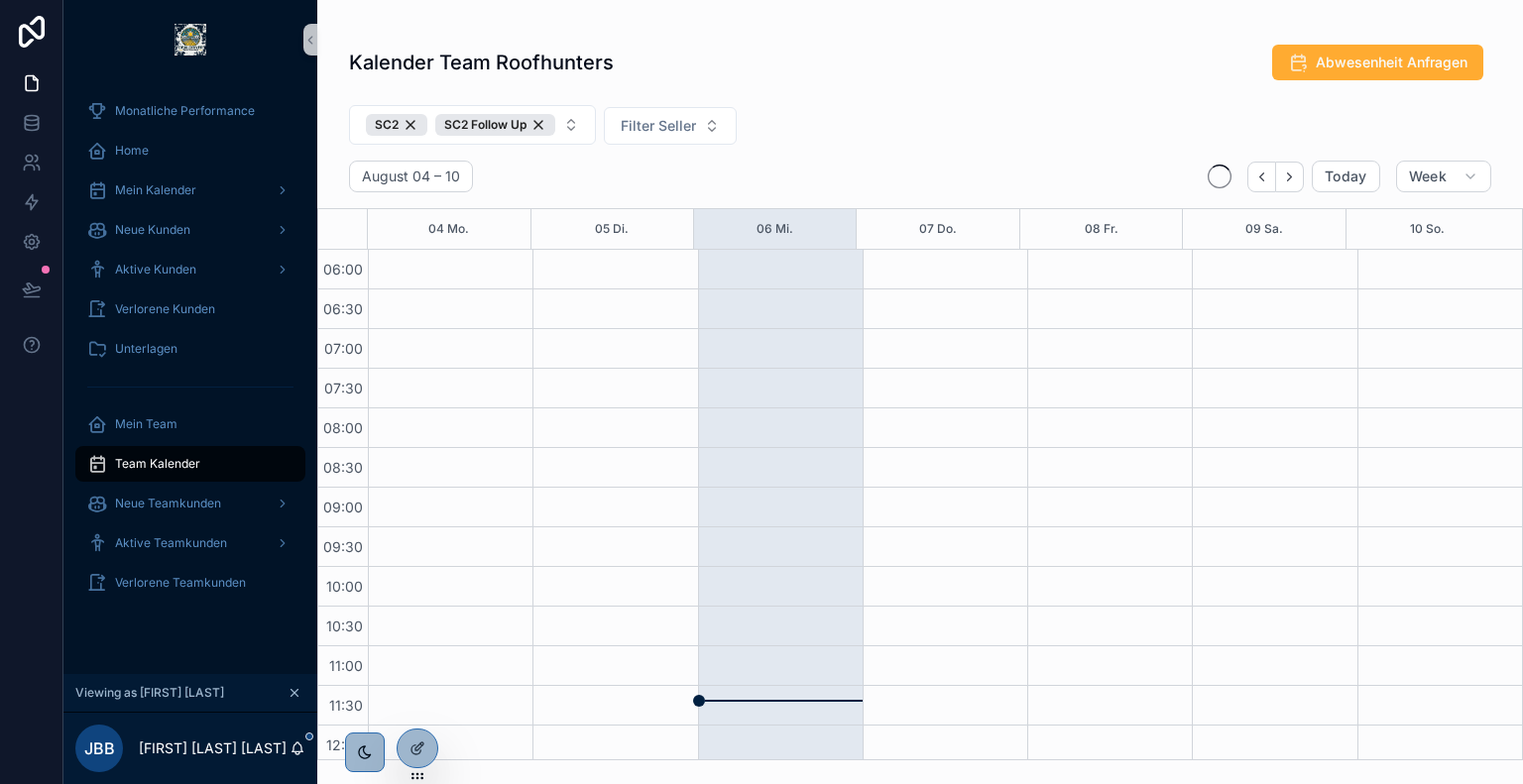 scroll, scrollTop: 0, scrollLeft: 0, axis: both 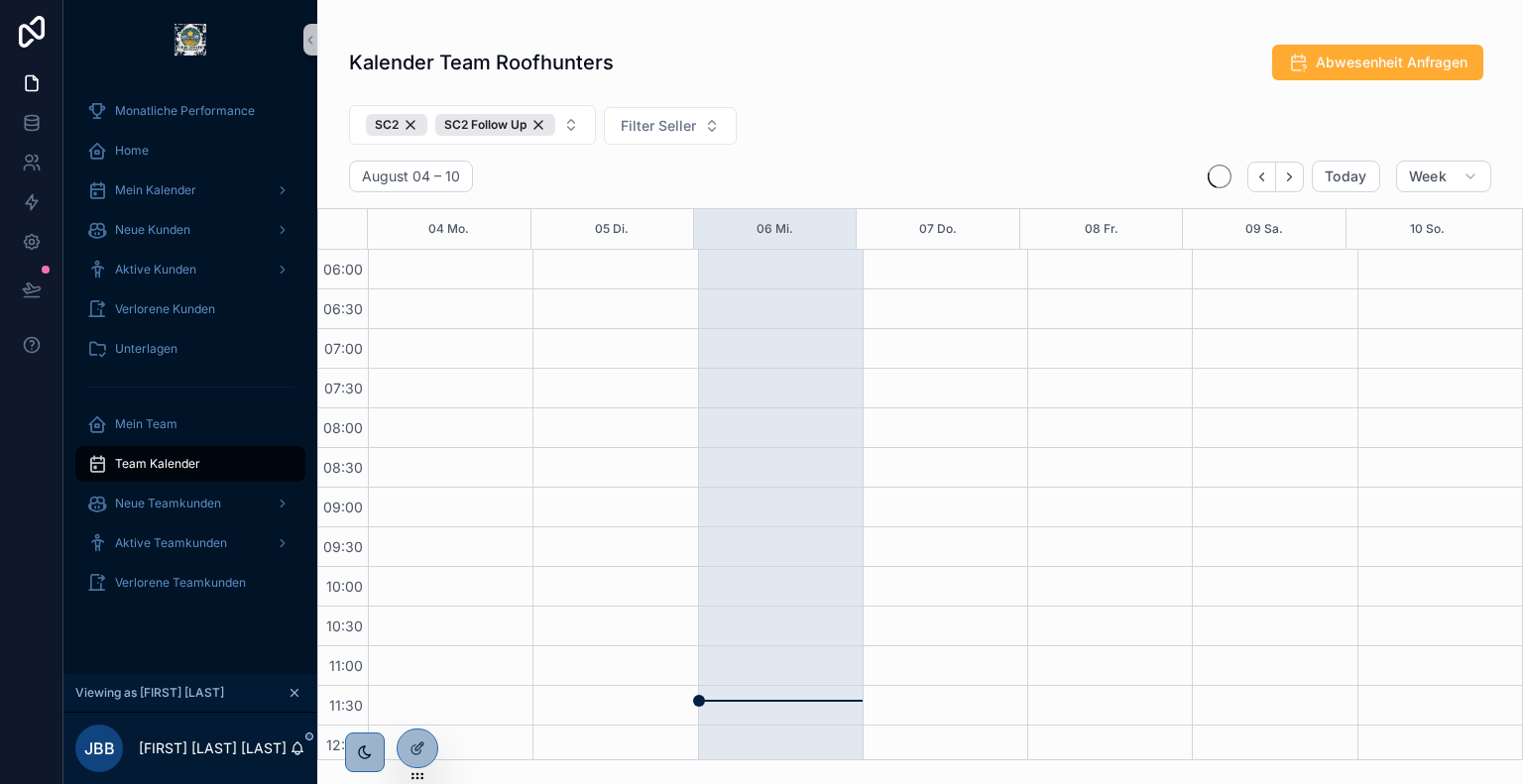 click on "Kalender Team Roofhunters Abwesenheit Anfragen" at bounding box center [920, 66] 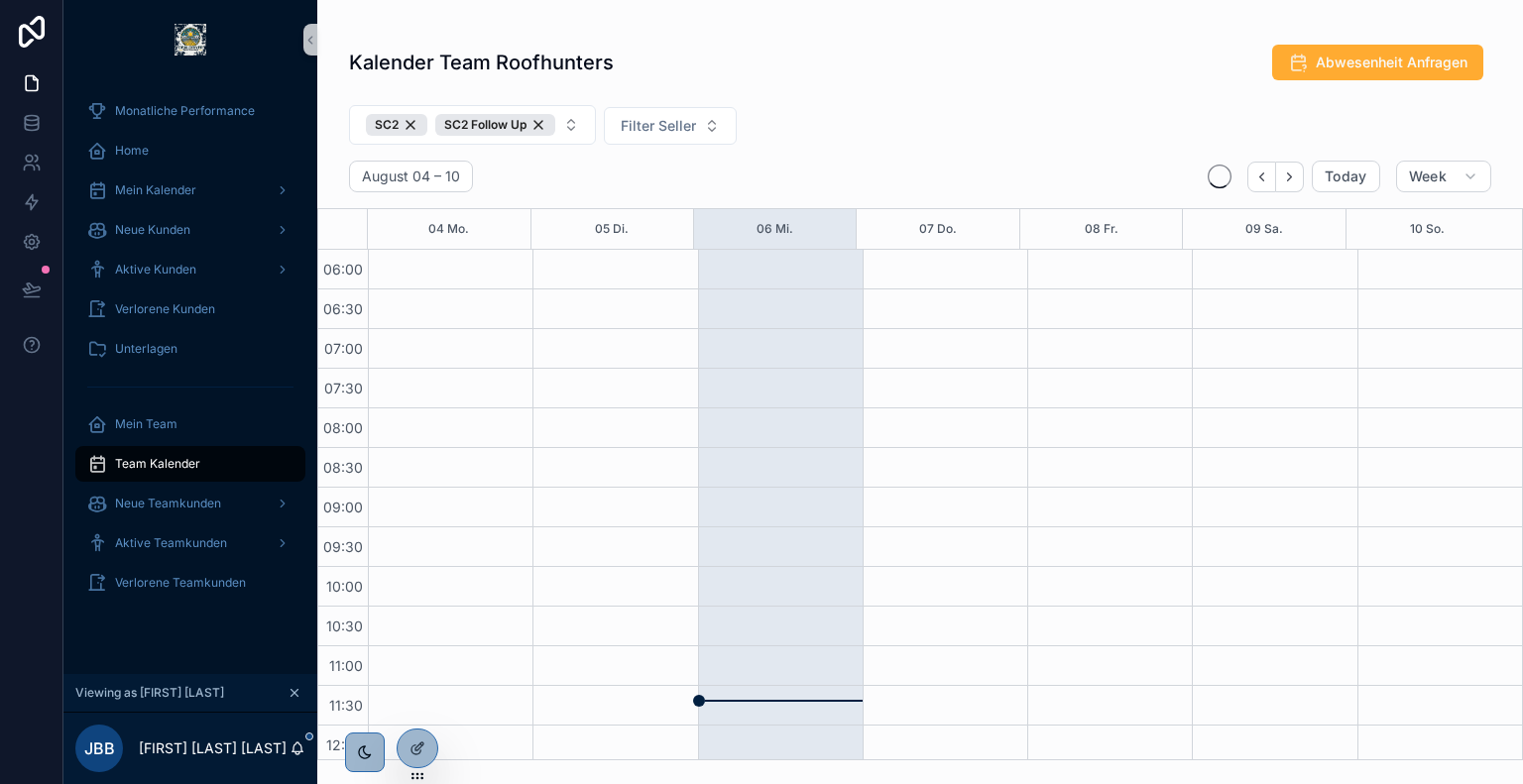scroll, scrollTop: 476, scrollLeft: 0, axis: vertical 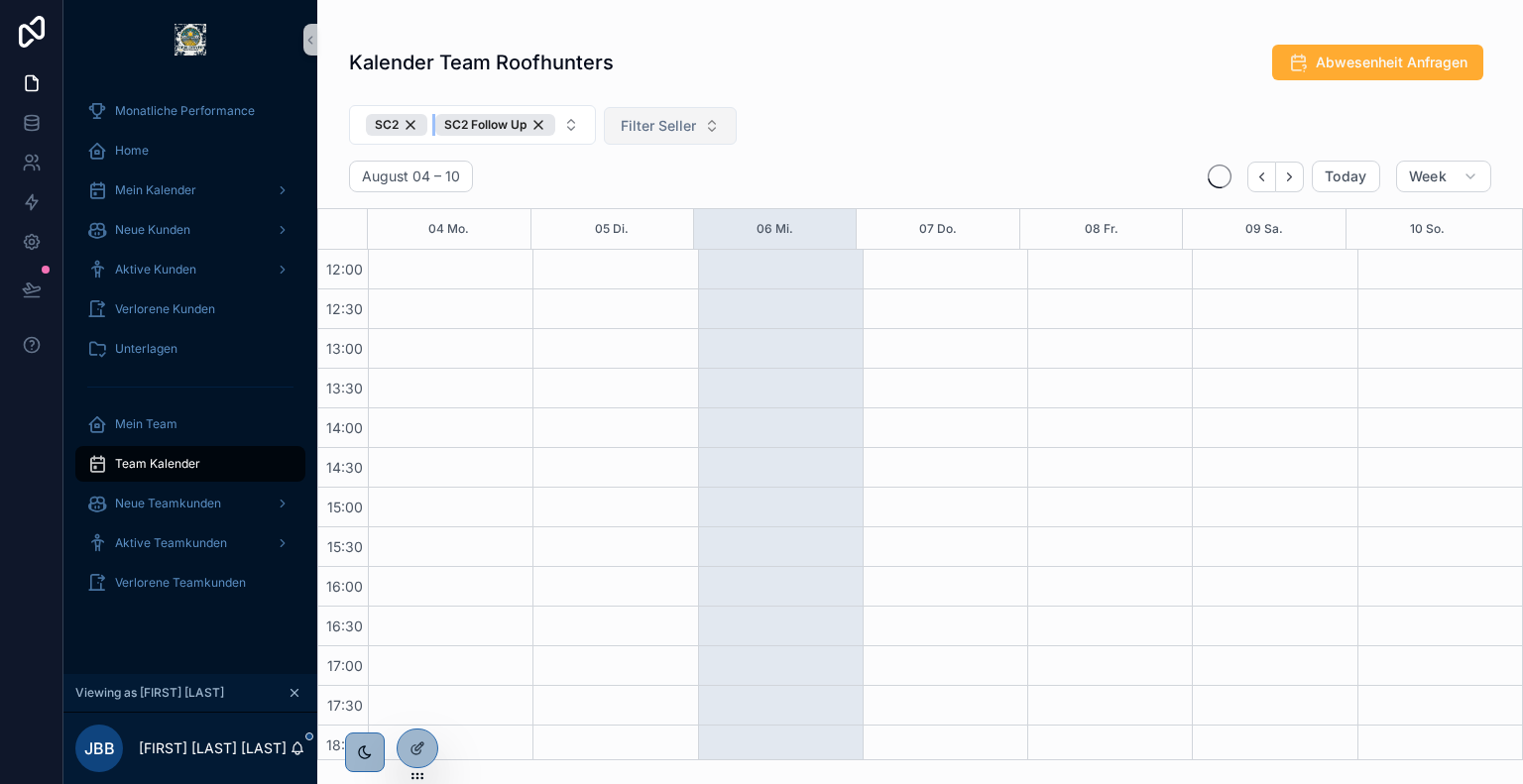 click on "SC2 Follow Up" at bounding box center (495, 125) 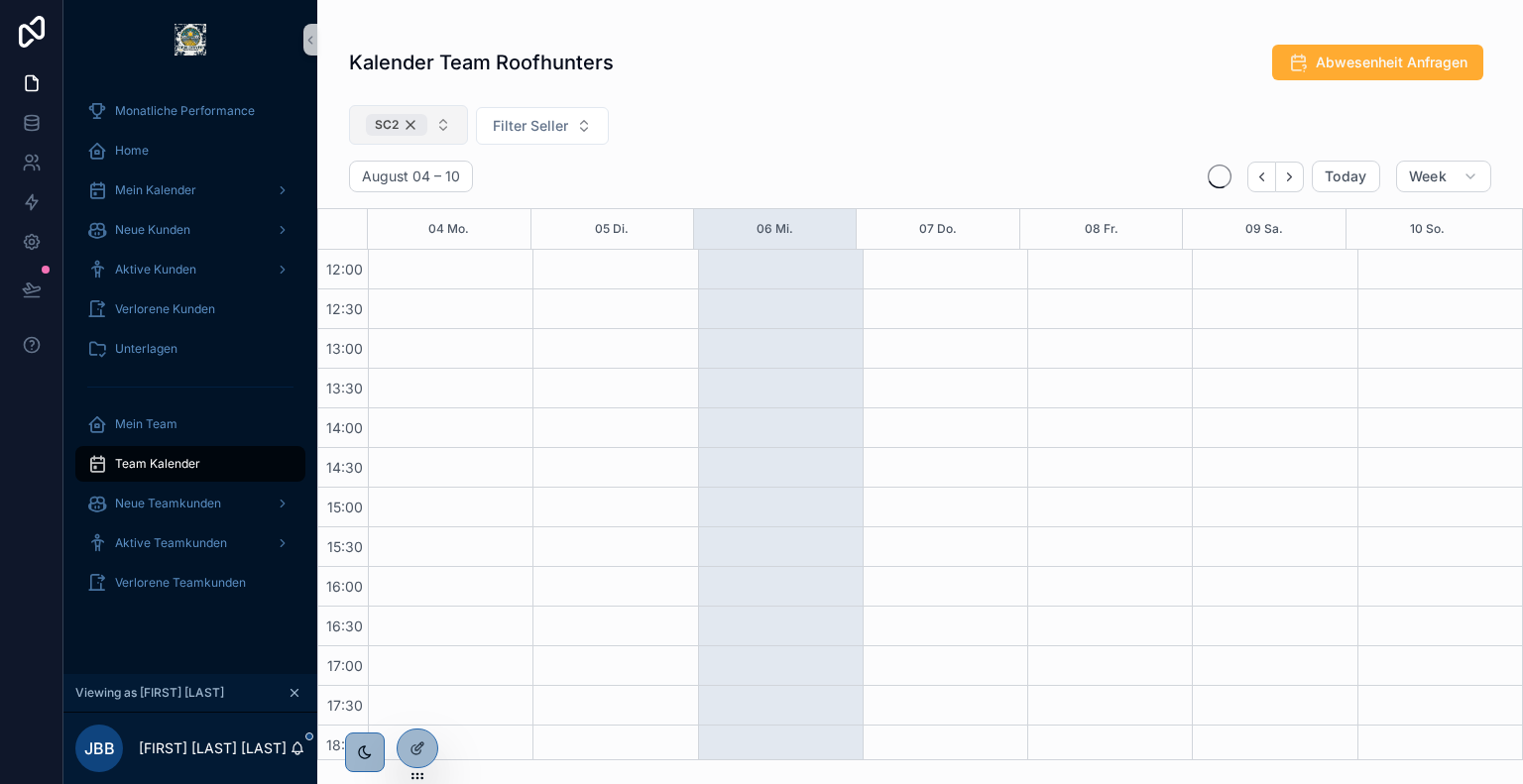 click on "SC2" at bounding box center (397, 125) 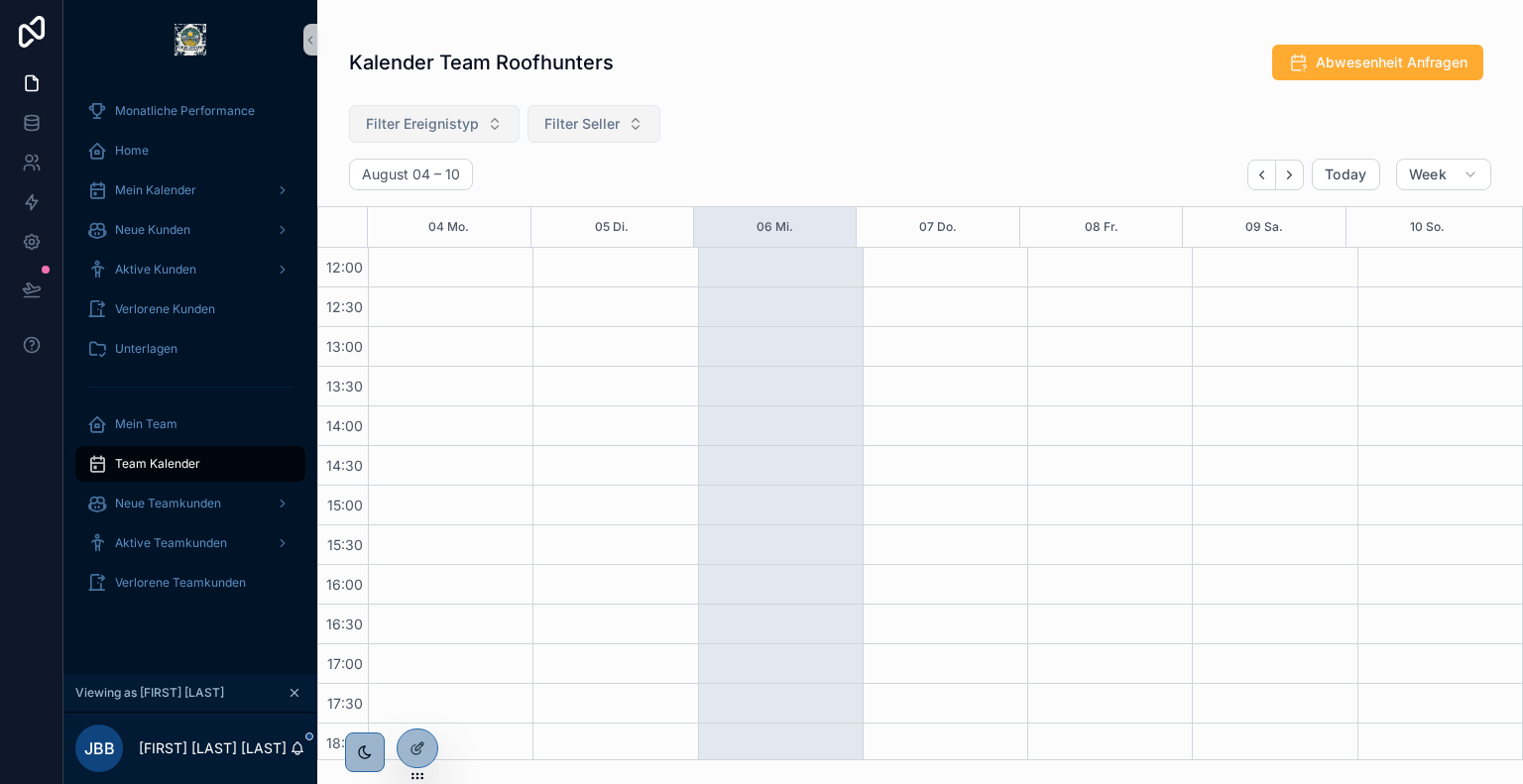 click on "Filter Seller" at bounding box center (582, 124) 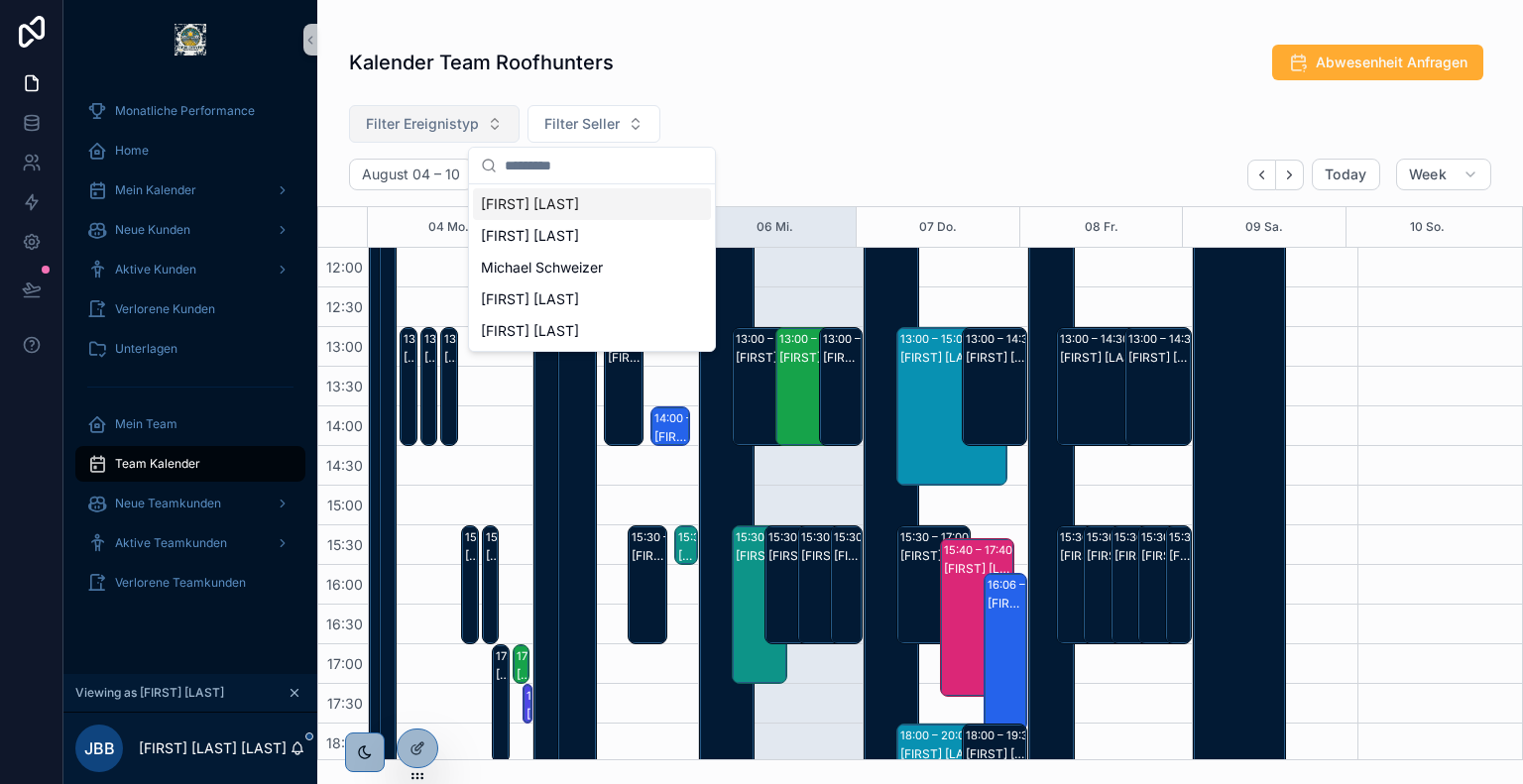 click on "Jan Baumeister" at bounding box center (592, 204) 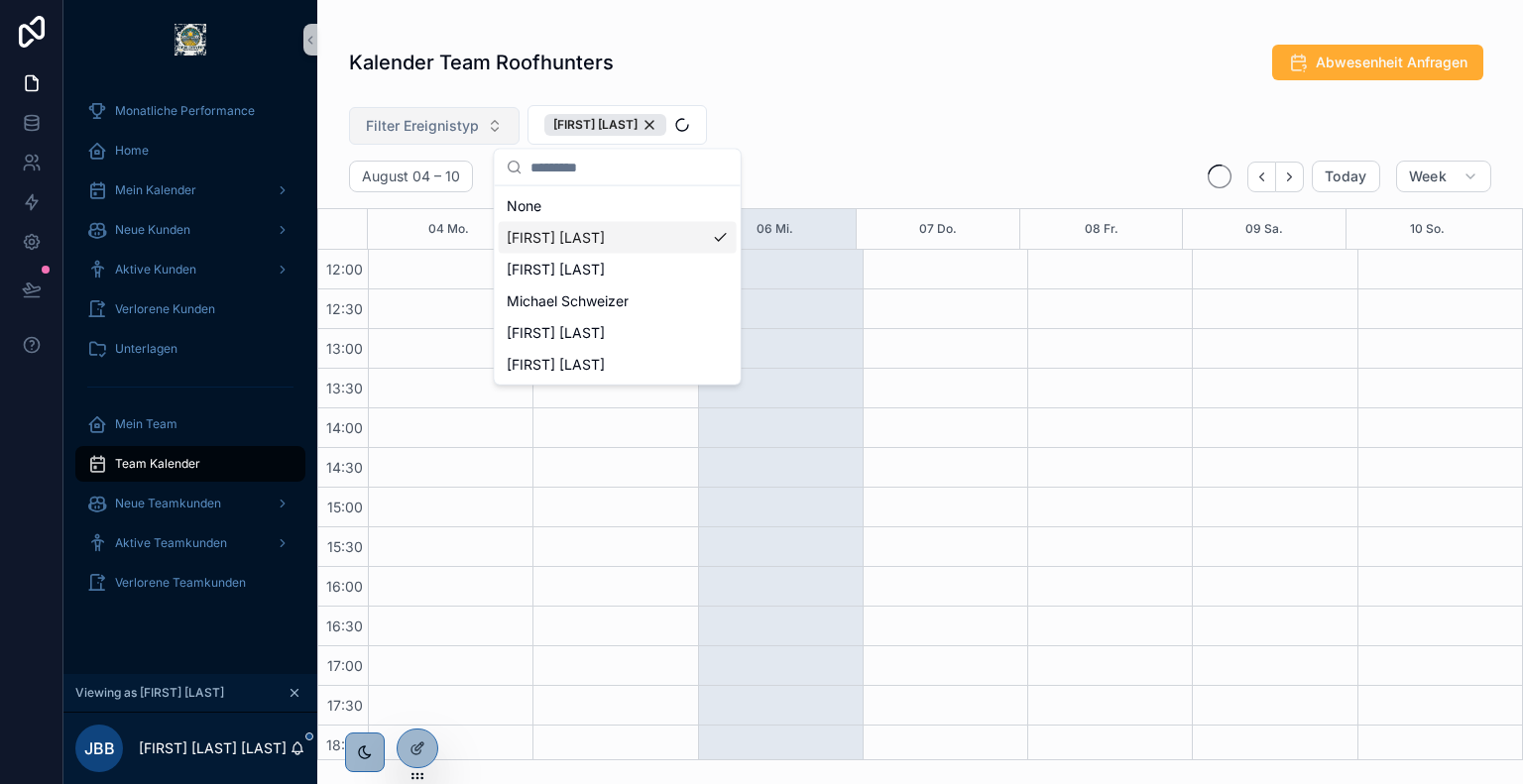 click on "Filter Ereignistyp Jan Baumeister" at bounding box center [920, 129] 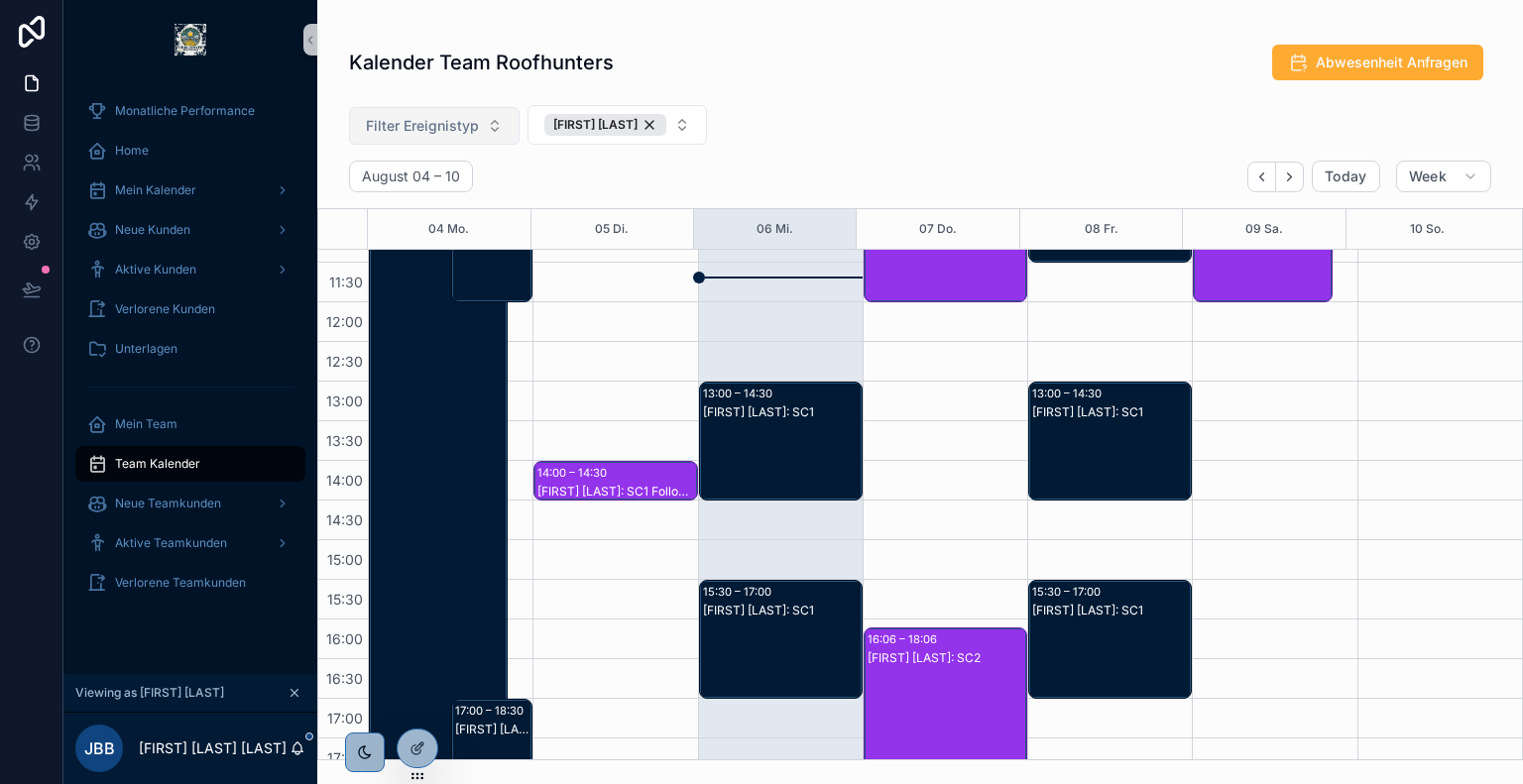 scroll, scrollTop: 424, scrollLeft: 0, axis: vertical 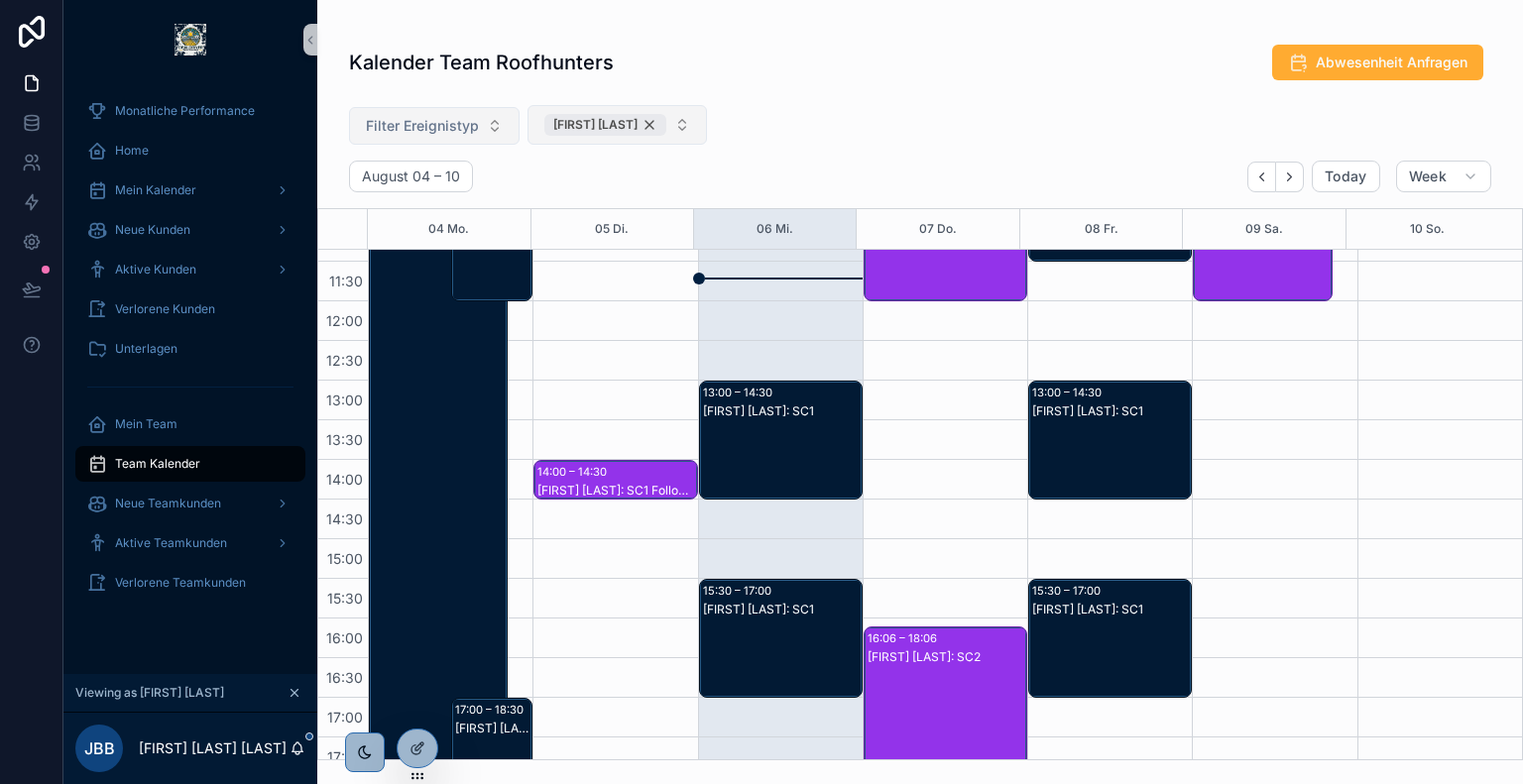 click on "Jan Baumeister" at bounding box center [605, 125] 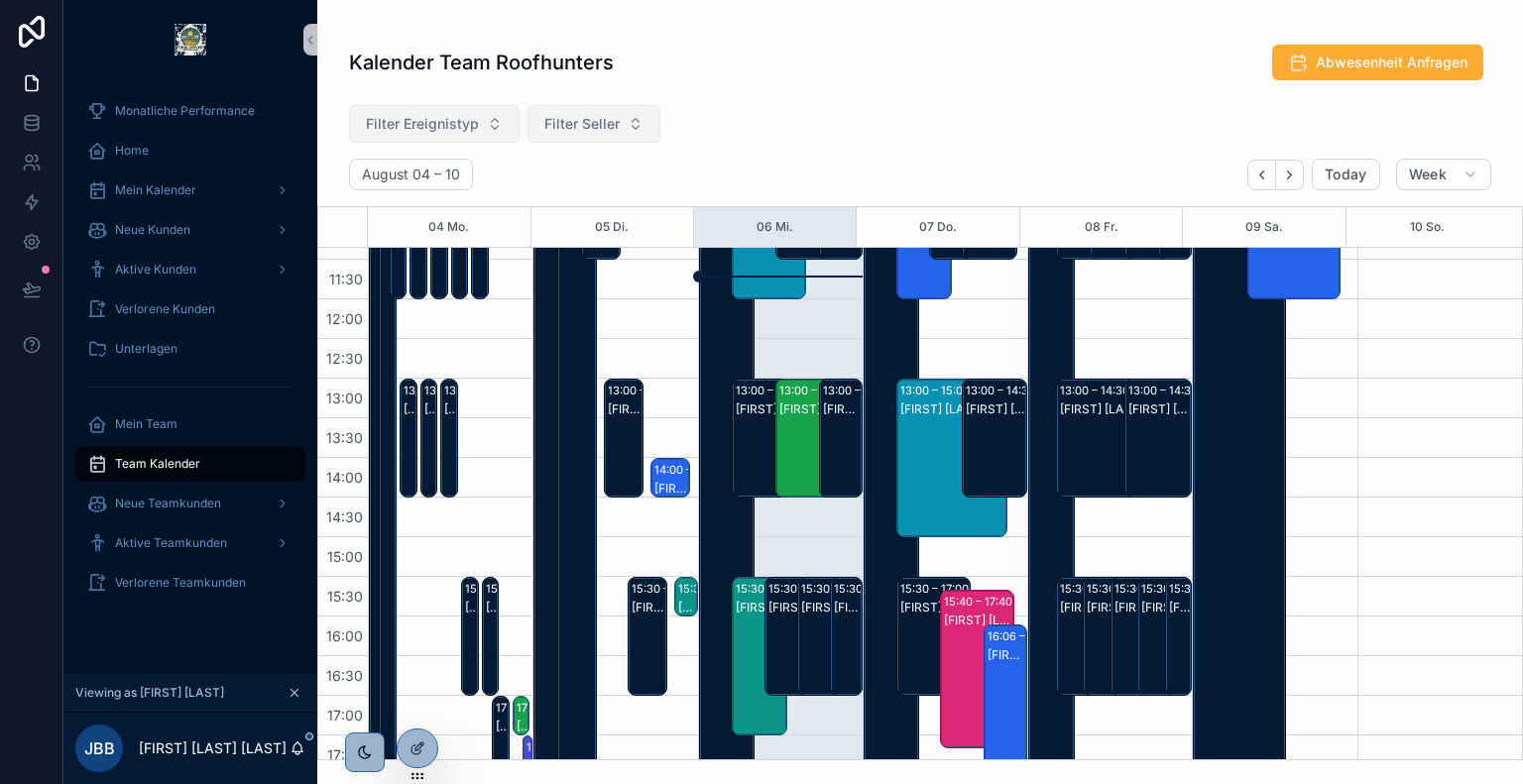 click on "Filter Ereignistyp" at bounding box center [422, 124] 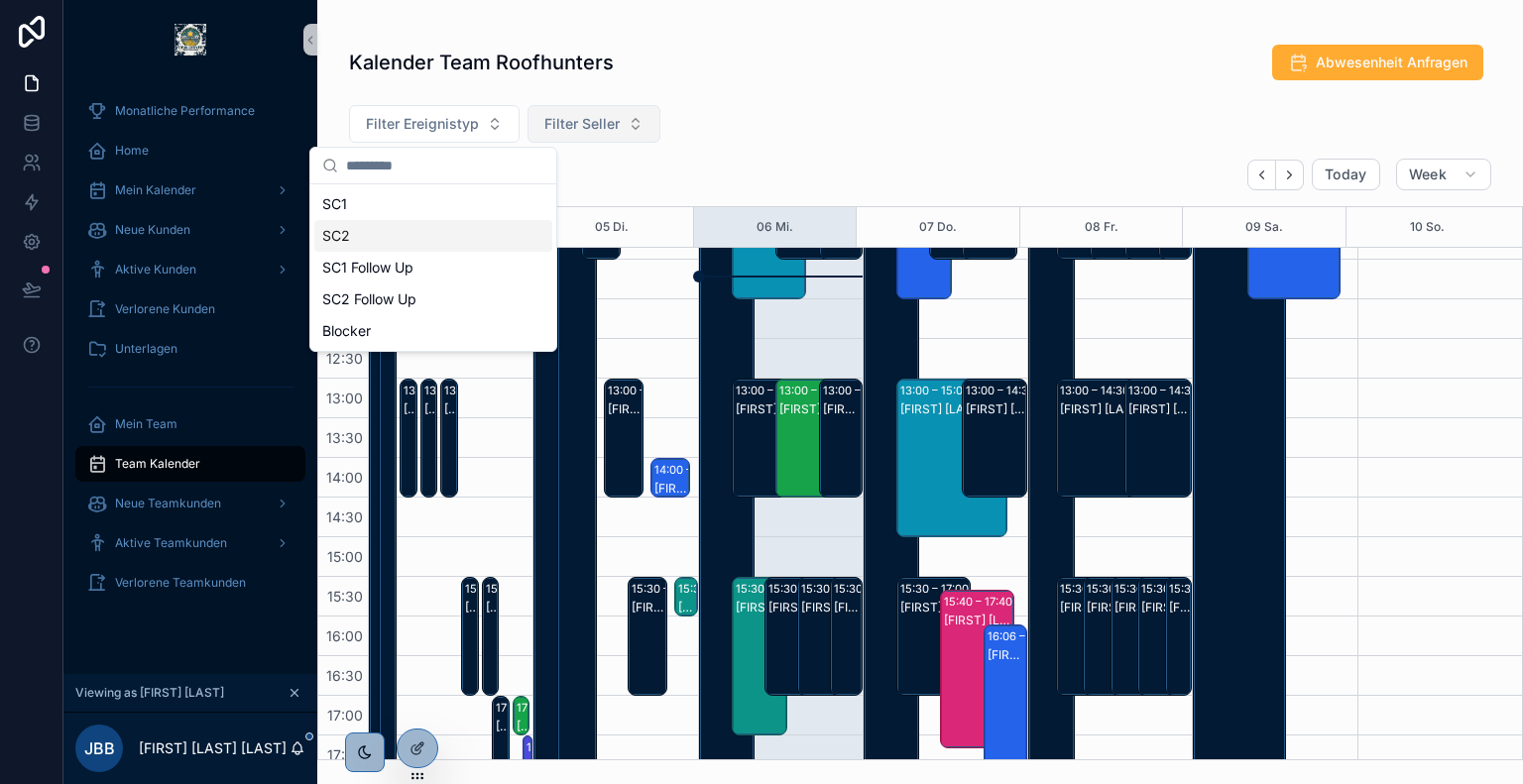 click on "SC2" at bounding box center [433, 236] 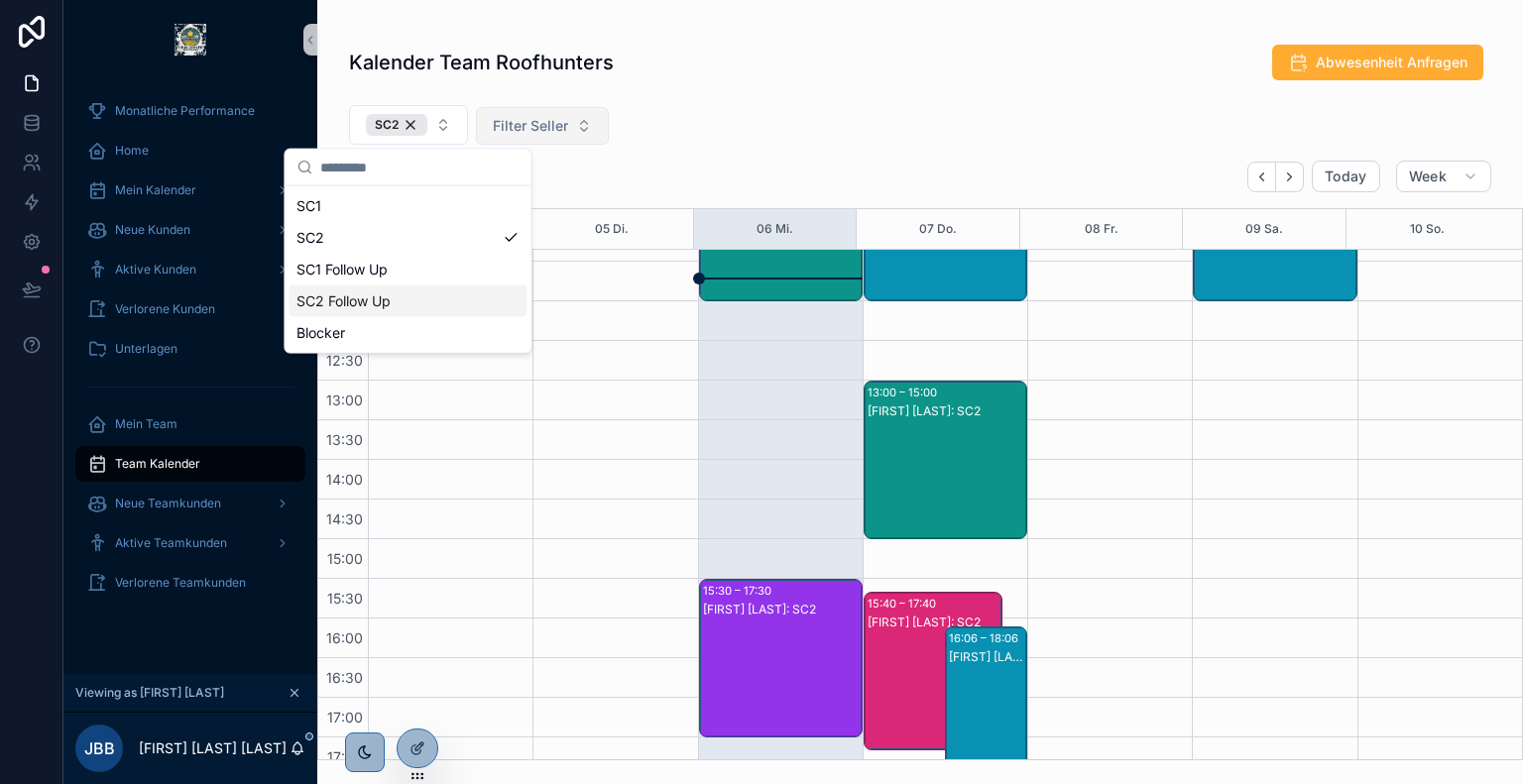 click on "SC2 Follow Up" at bounding box center (408, 301) 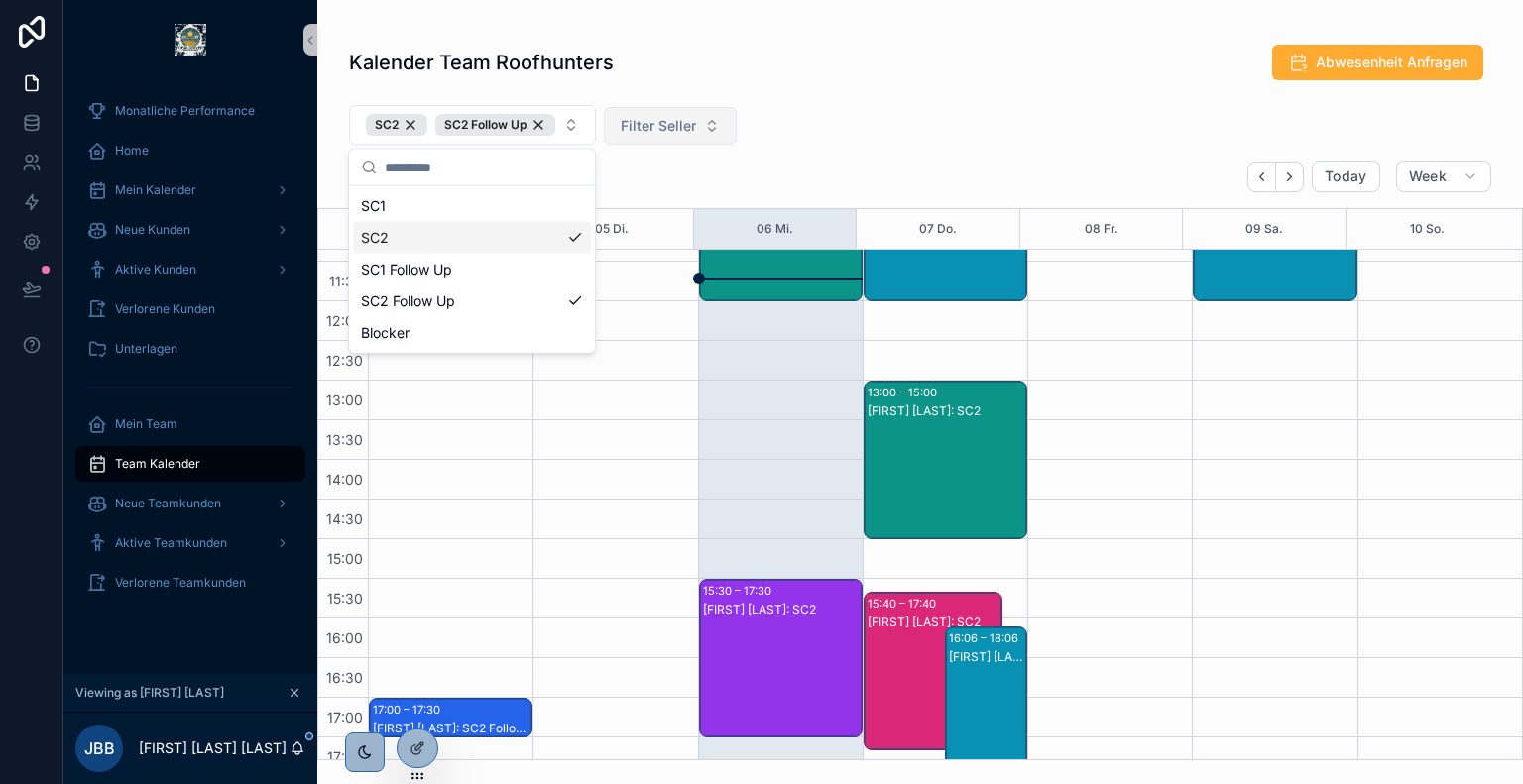 click on "SC2 SC2 Follow Up Filter Seller" at bounding box center [920, 129] 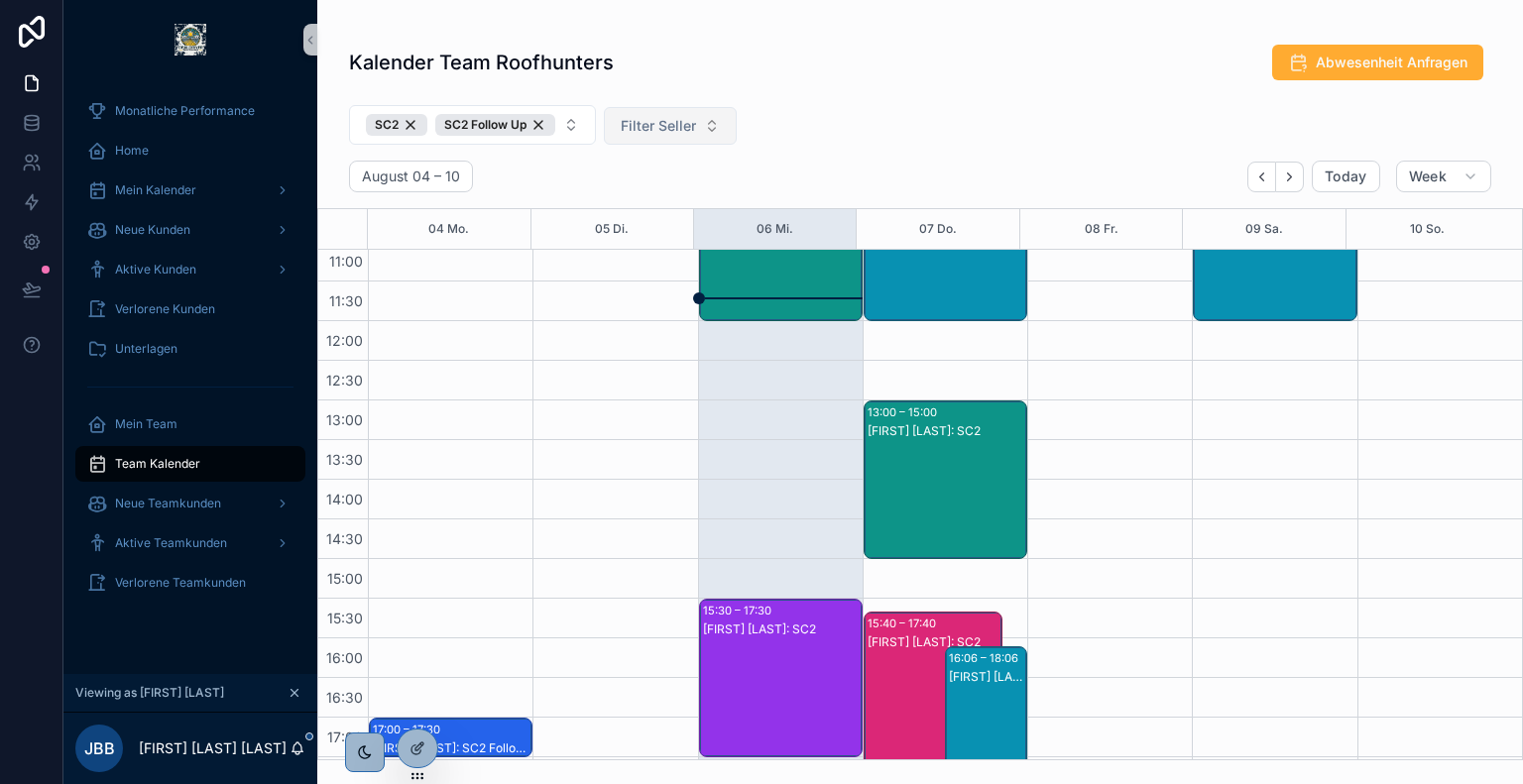 scroll, scrollTop: 404, scrollLeft: 0, axis: vertical 